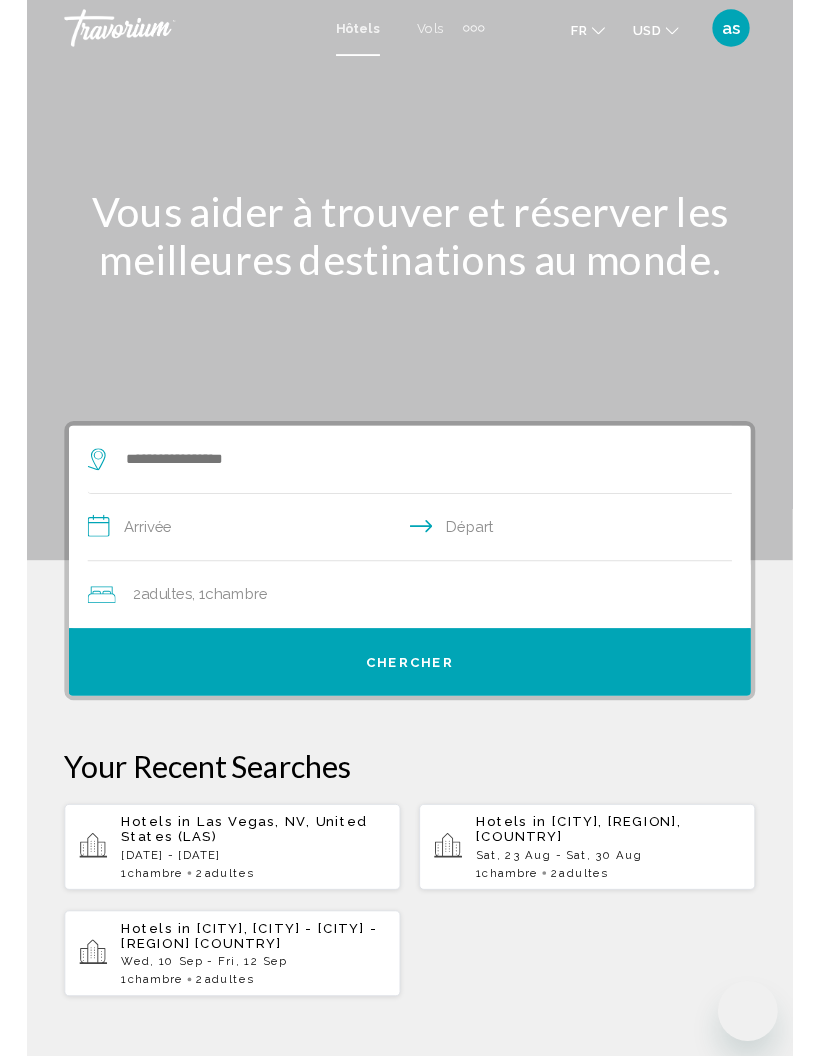 scroll, scrollTop: 124, scrollLeft: 0, axis: vertical 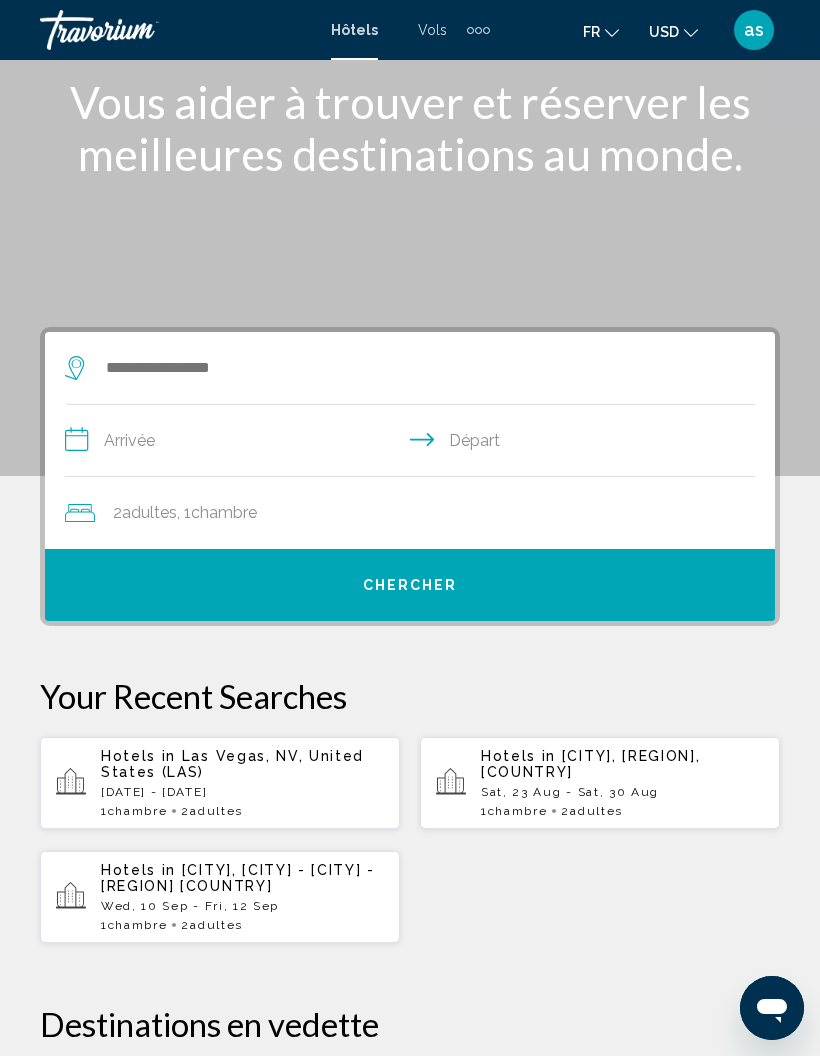 click on "USD" 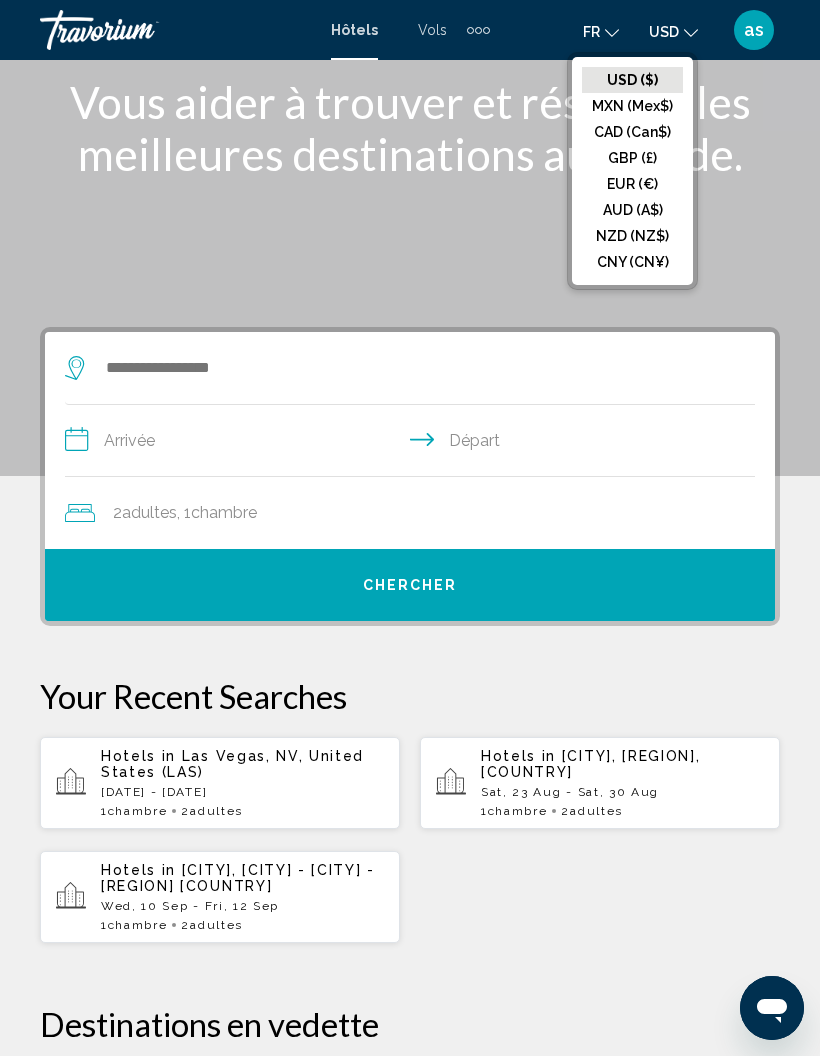 click on "AUD (A$)" 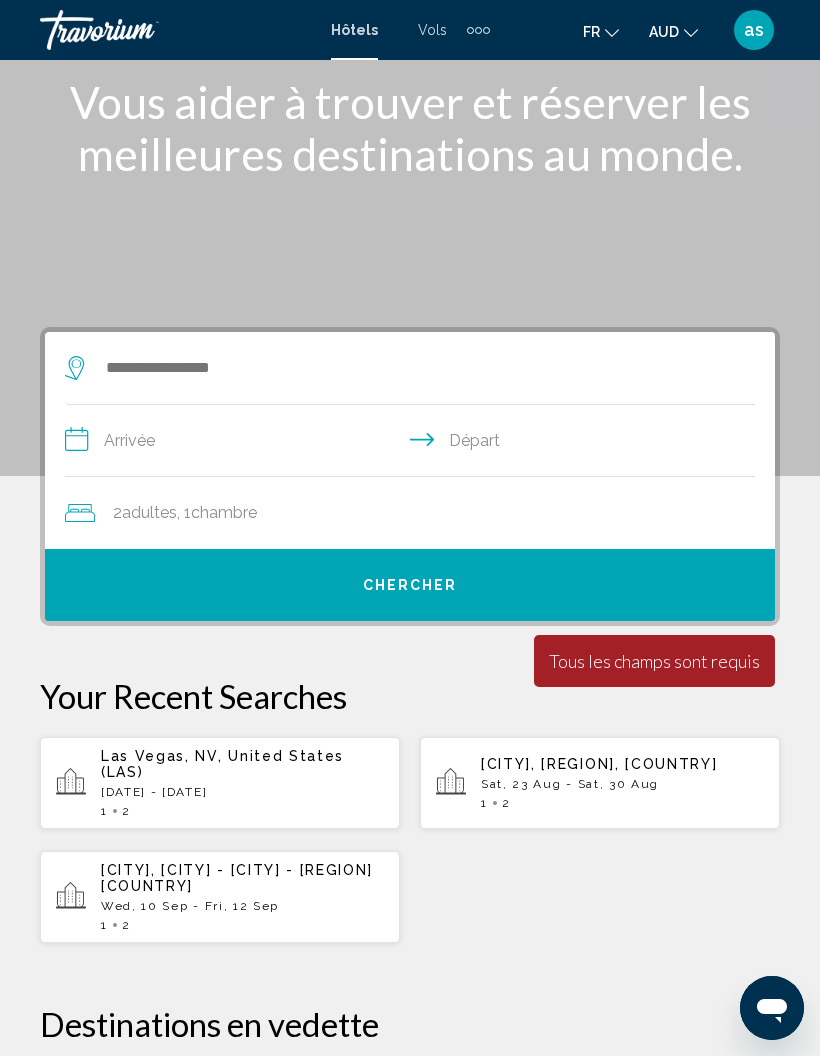 click 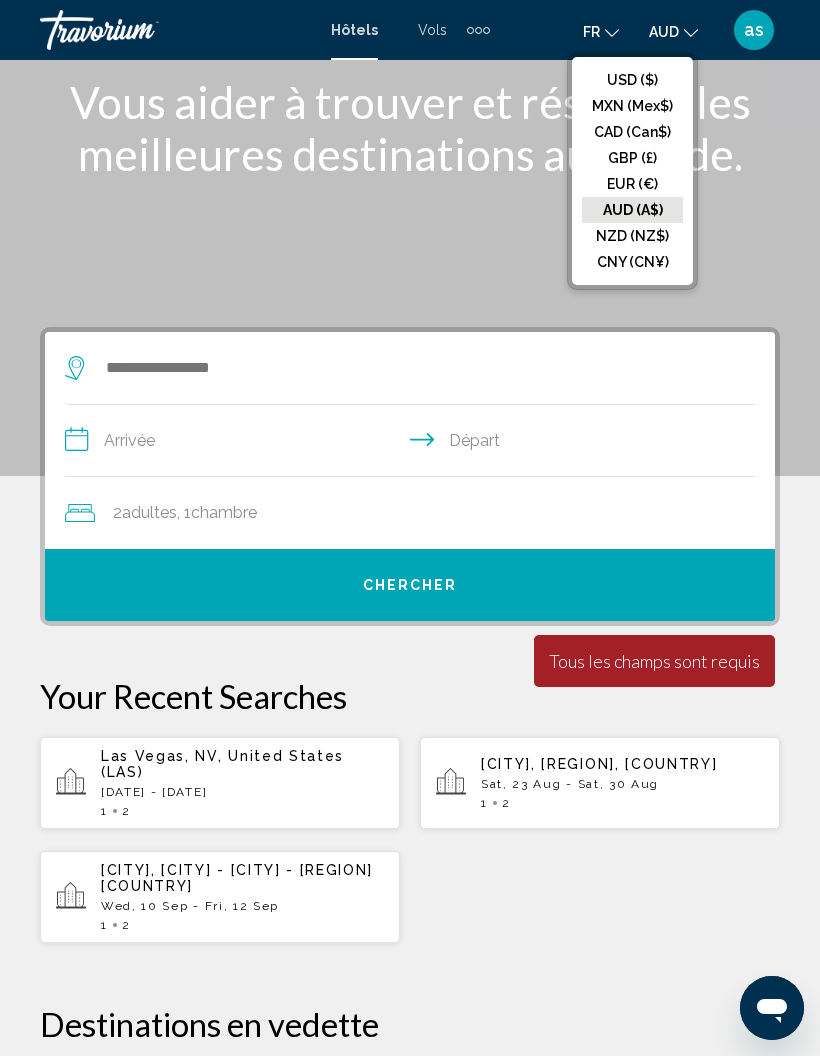 click on "EUR (€)" 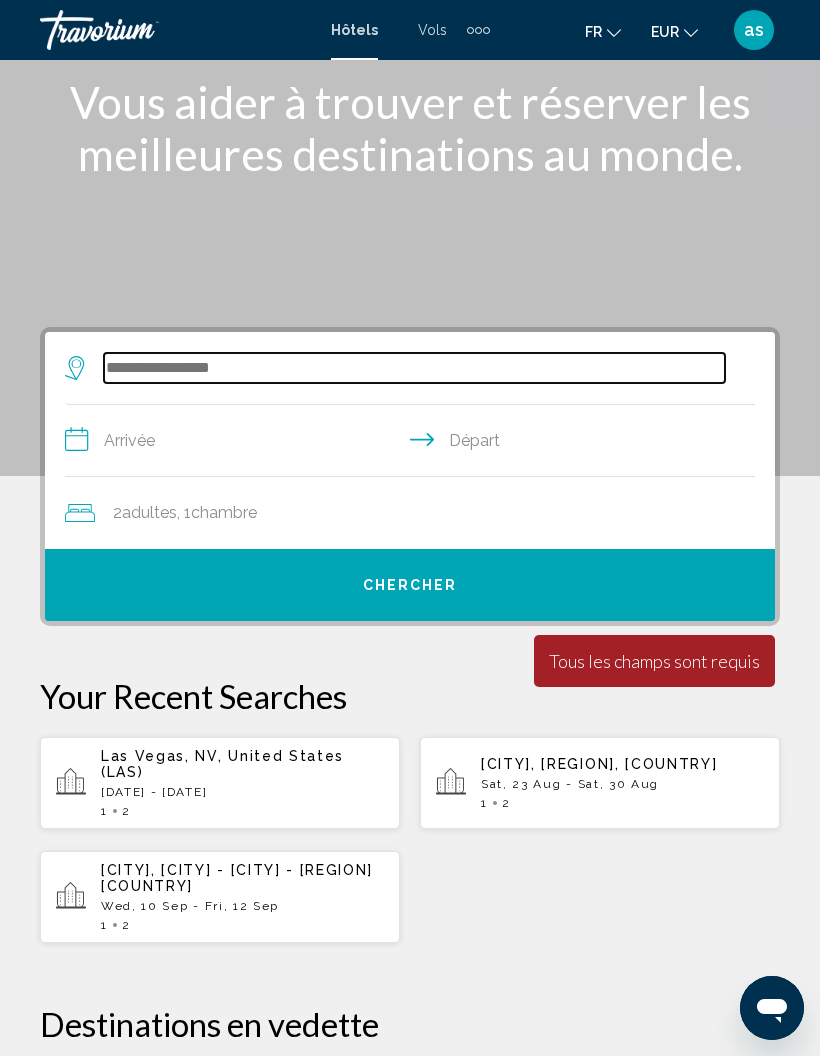 click at bounding box center (414, 368) 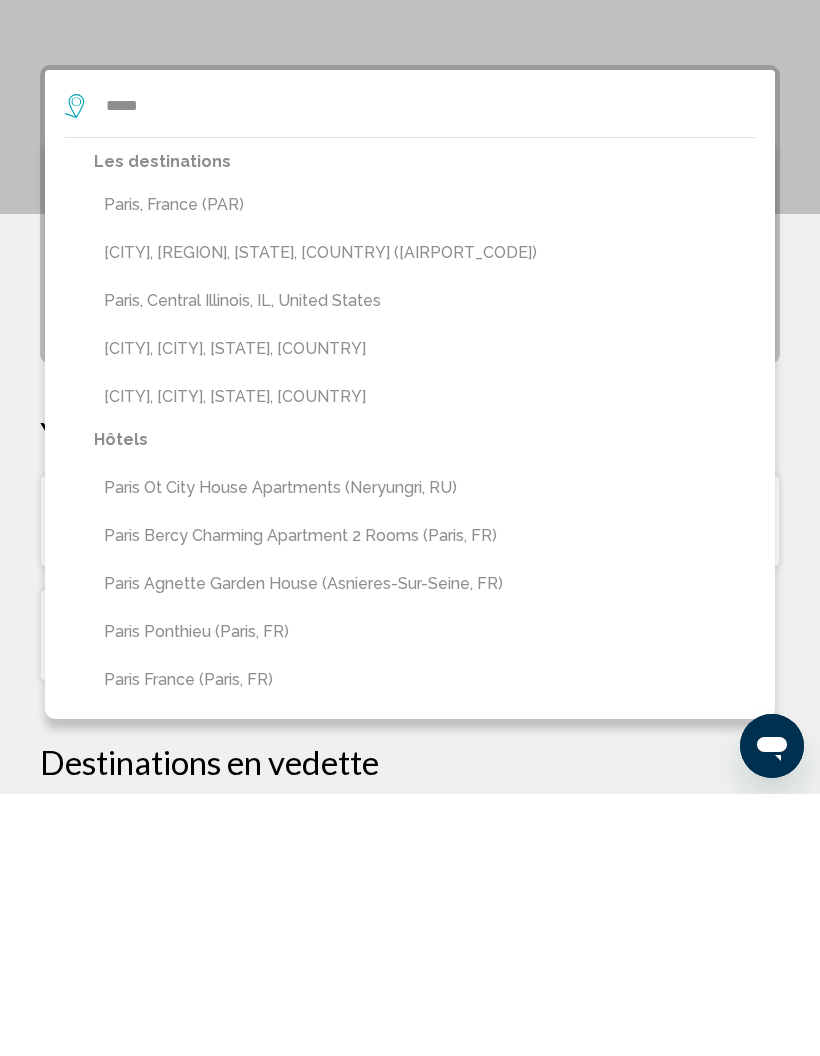click on "Paris, France (PAR)" at bounding box center (424, 467) 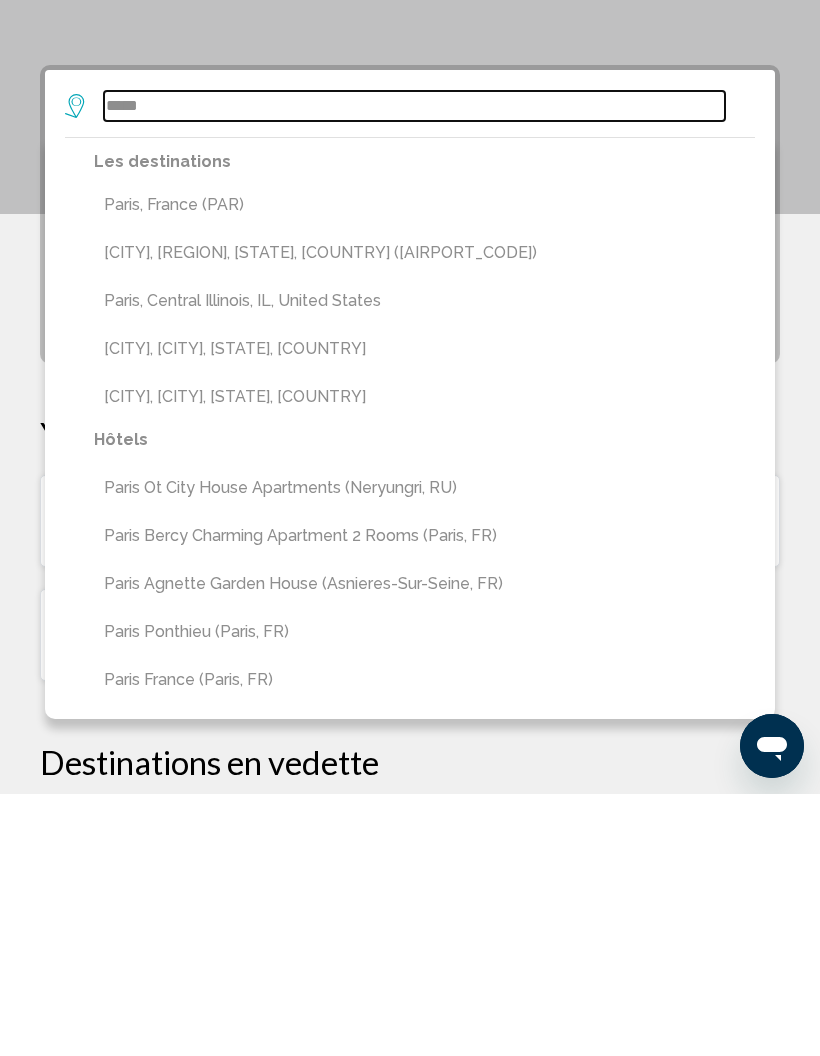 type on "**********" 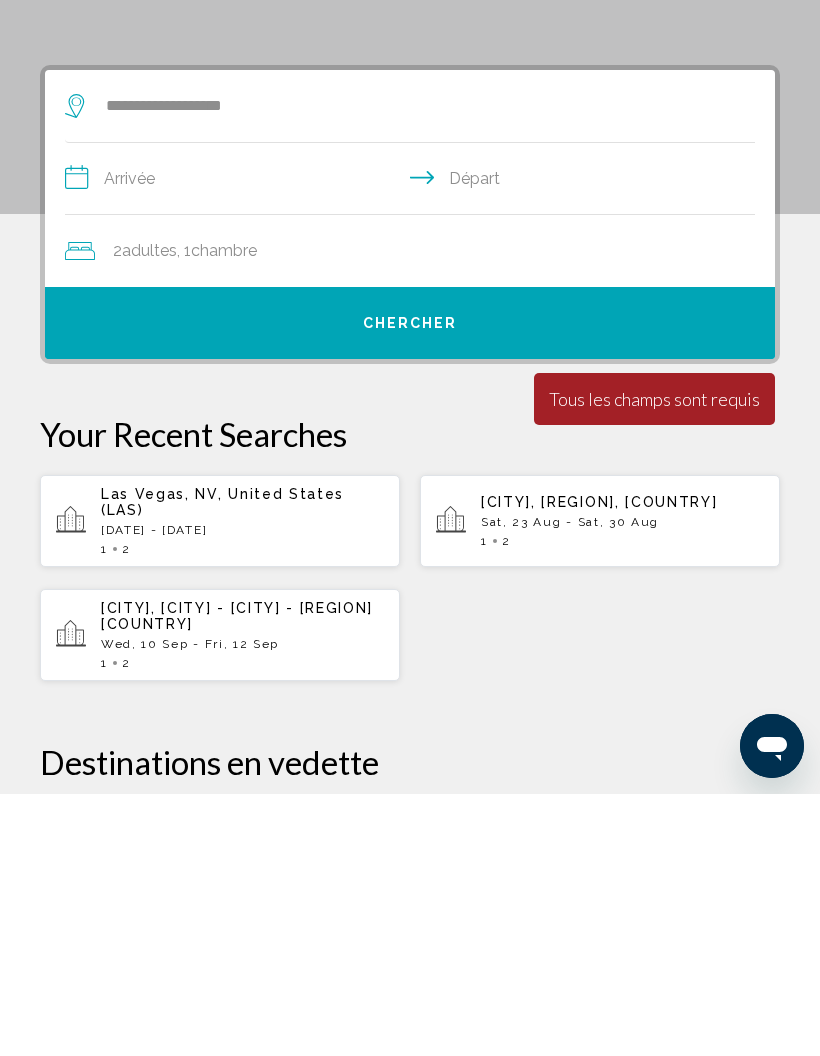 click on "**********" at bounding box center (414, 443) 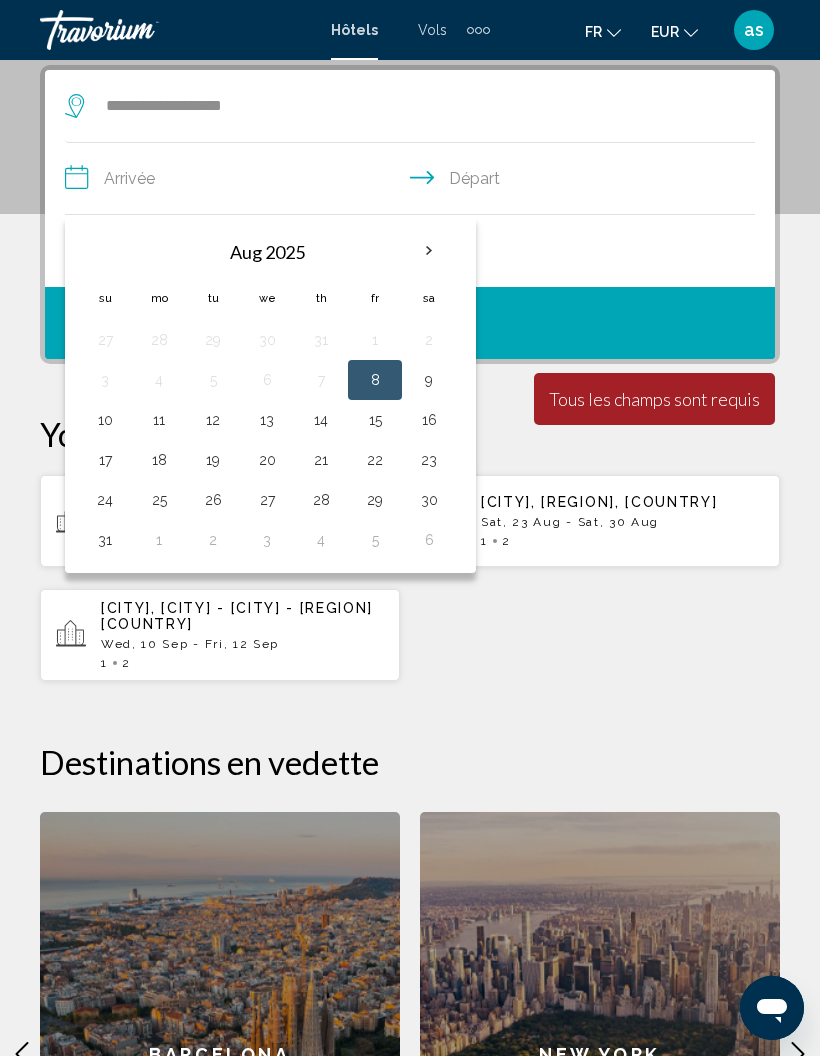 click at bounding box center [429, 251] 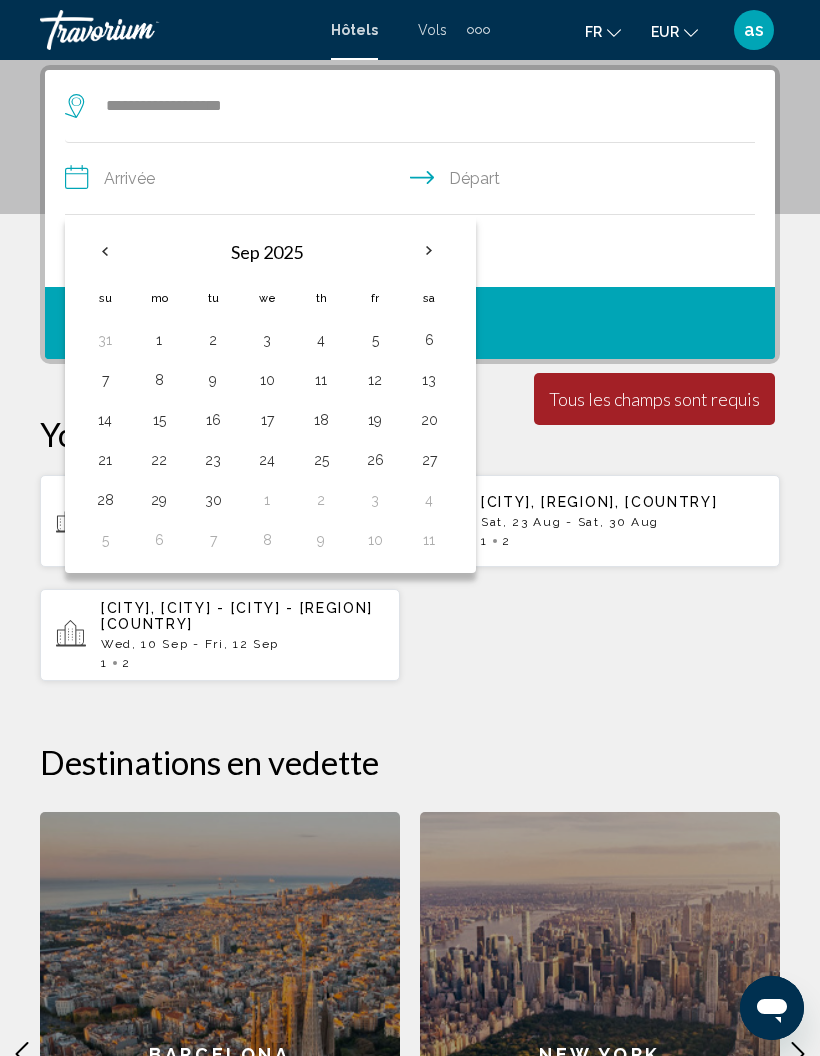 click at bounding box center [429, 251] 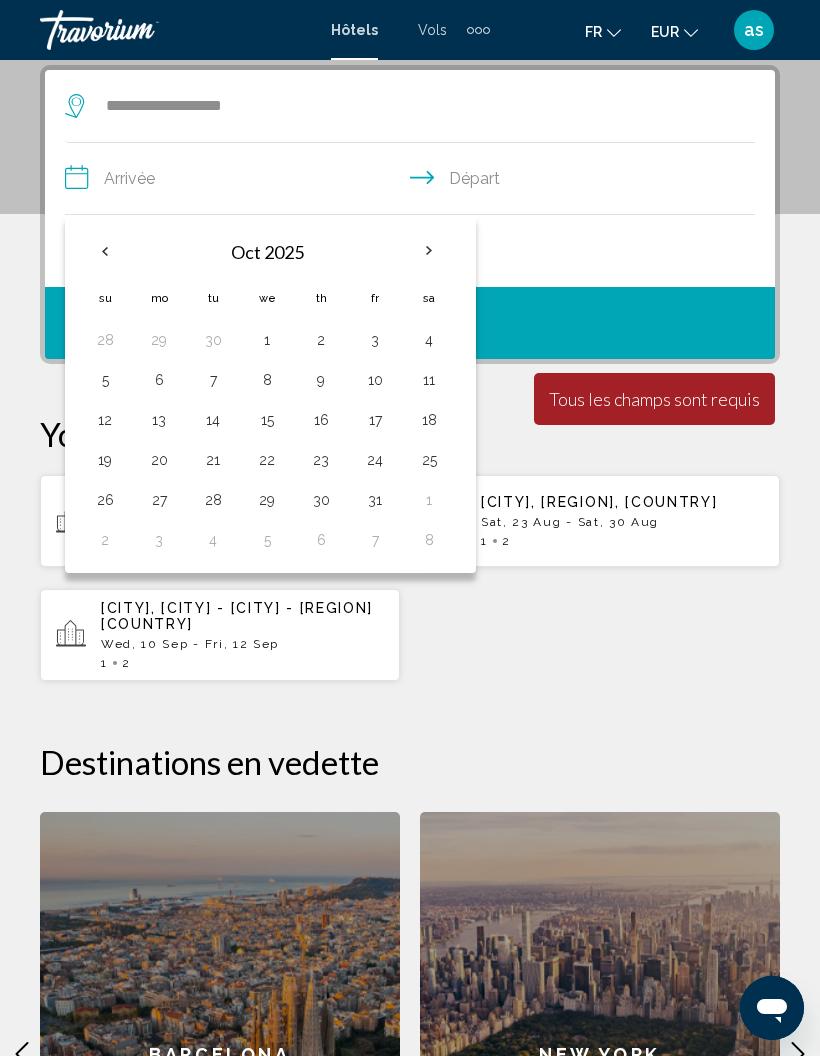 click at bounding box center [429, 251] 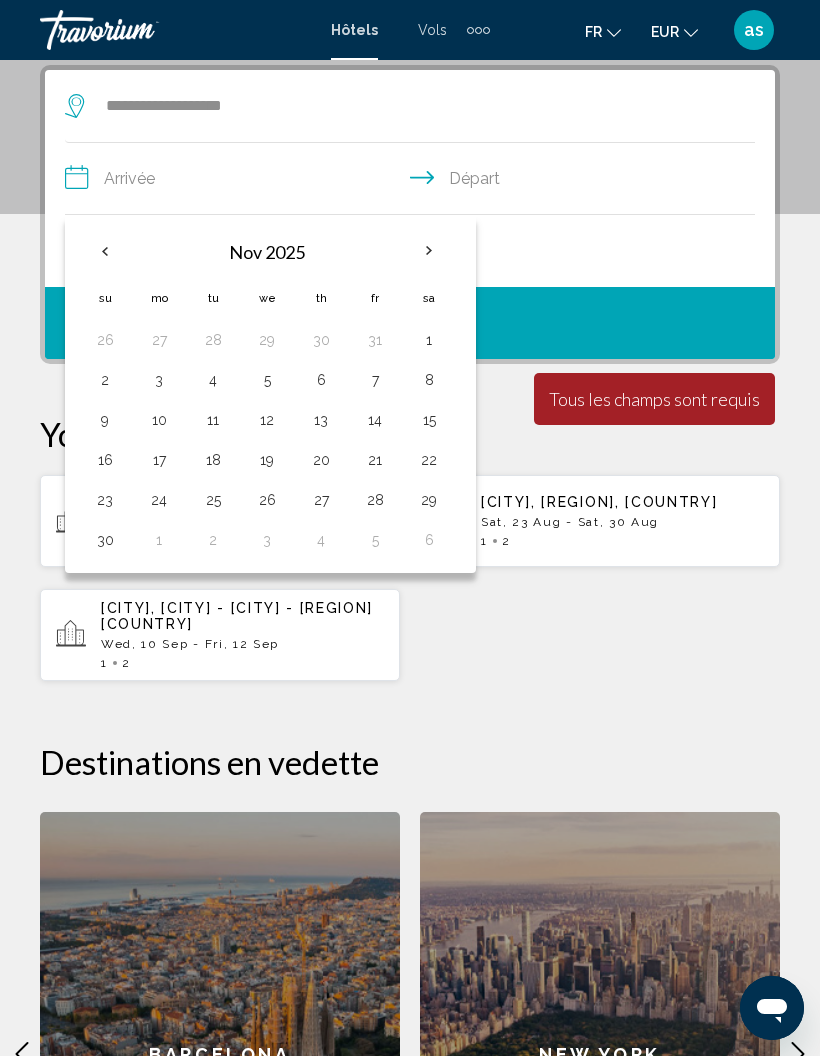 click on "28" at bounding box center (375, 500) 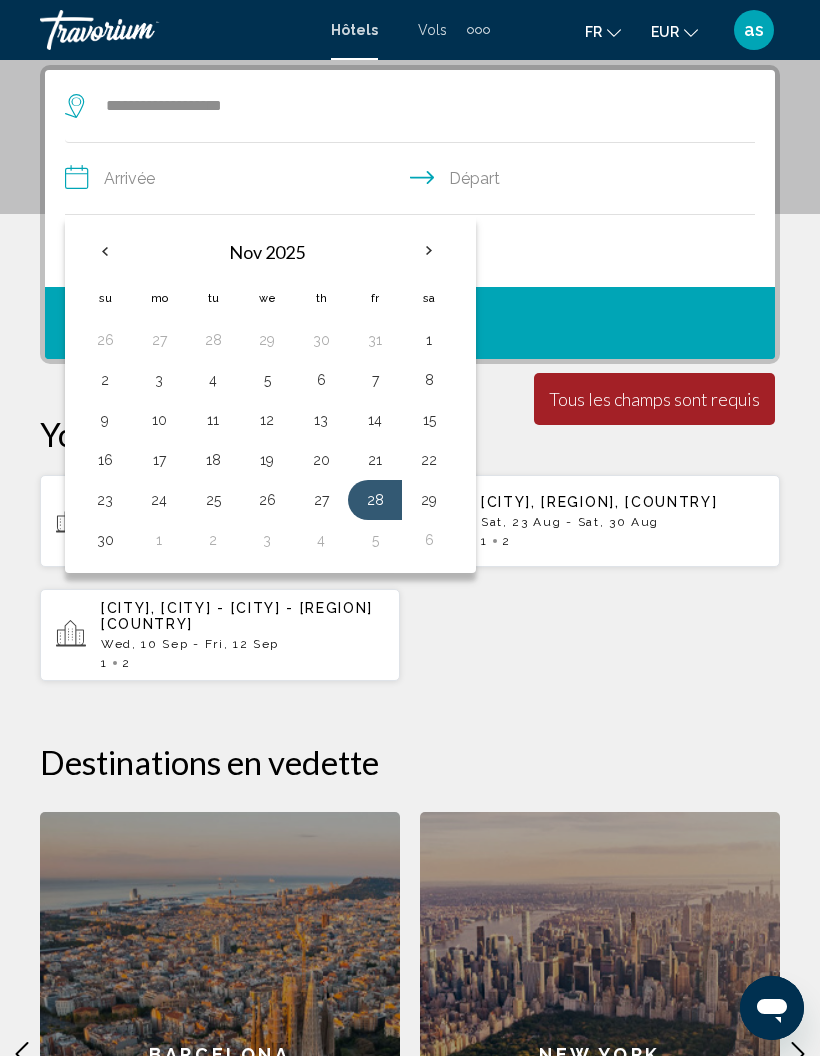 click on "**********" at bounding box center [414, 181] 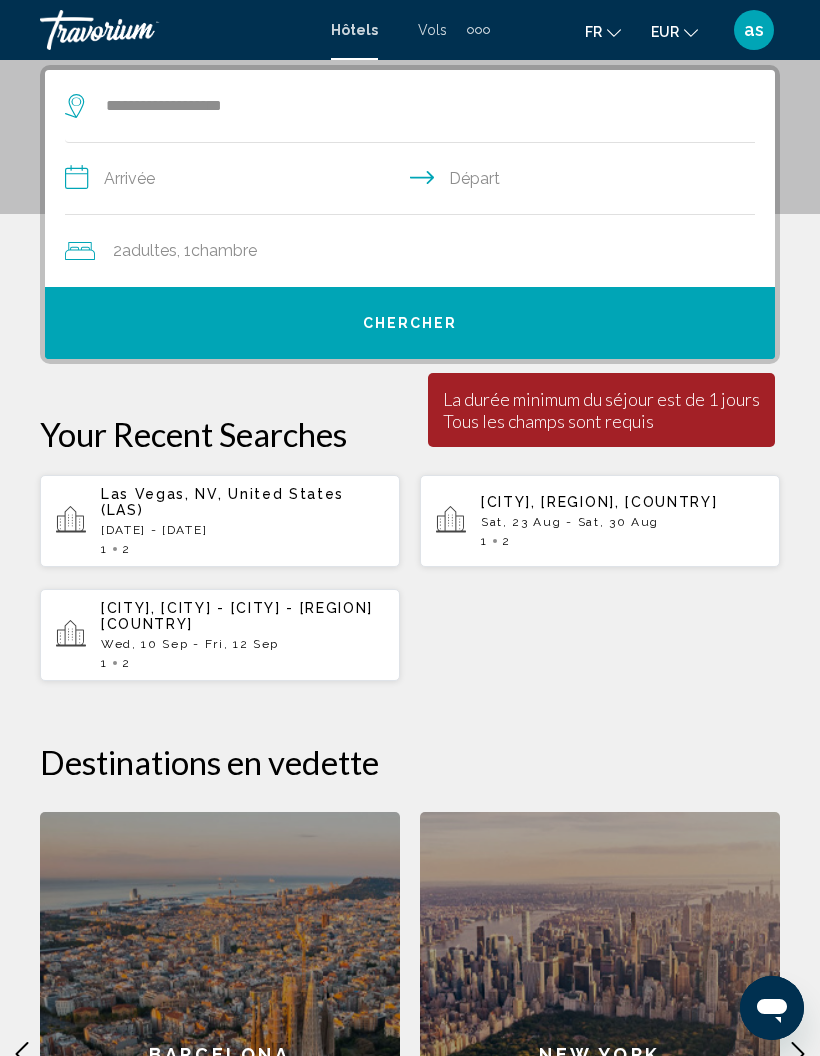 click on "**********" at bounding box center [414, 181] 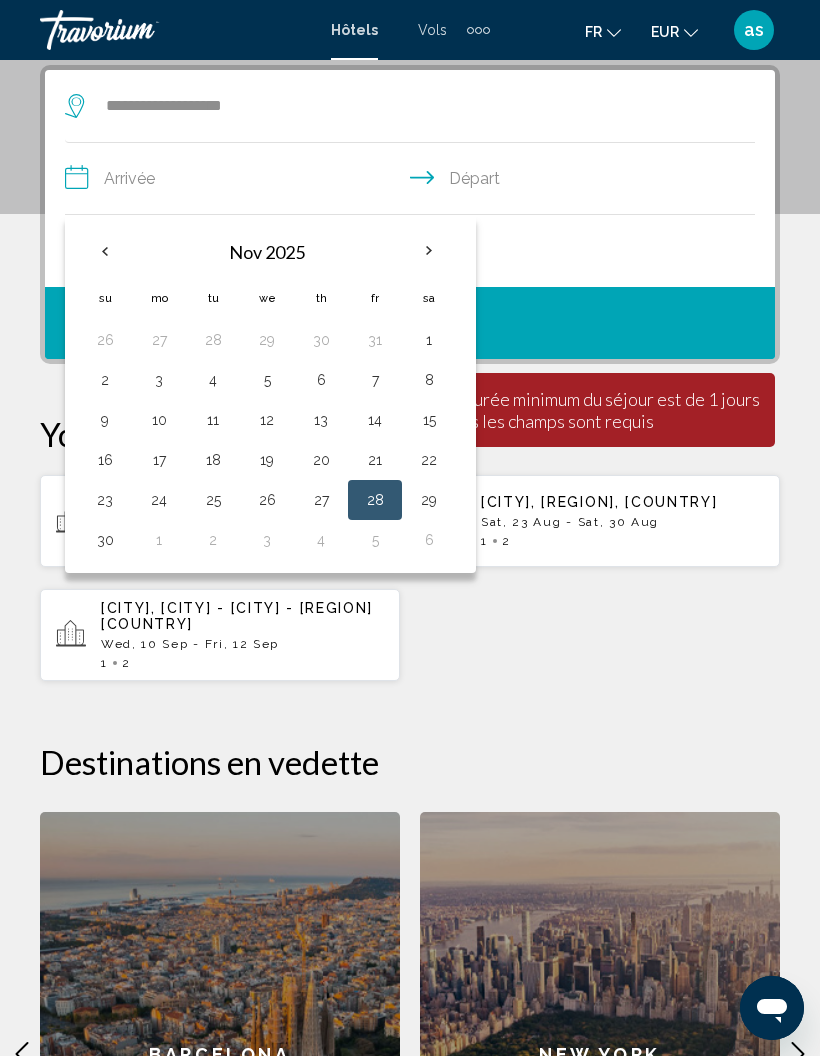 click on "29" at bounding box center (429, 500) 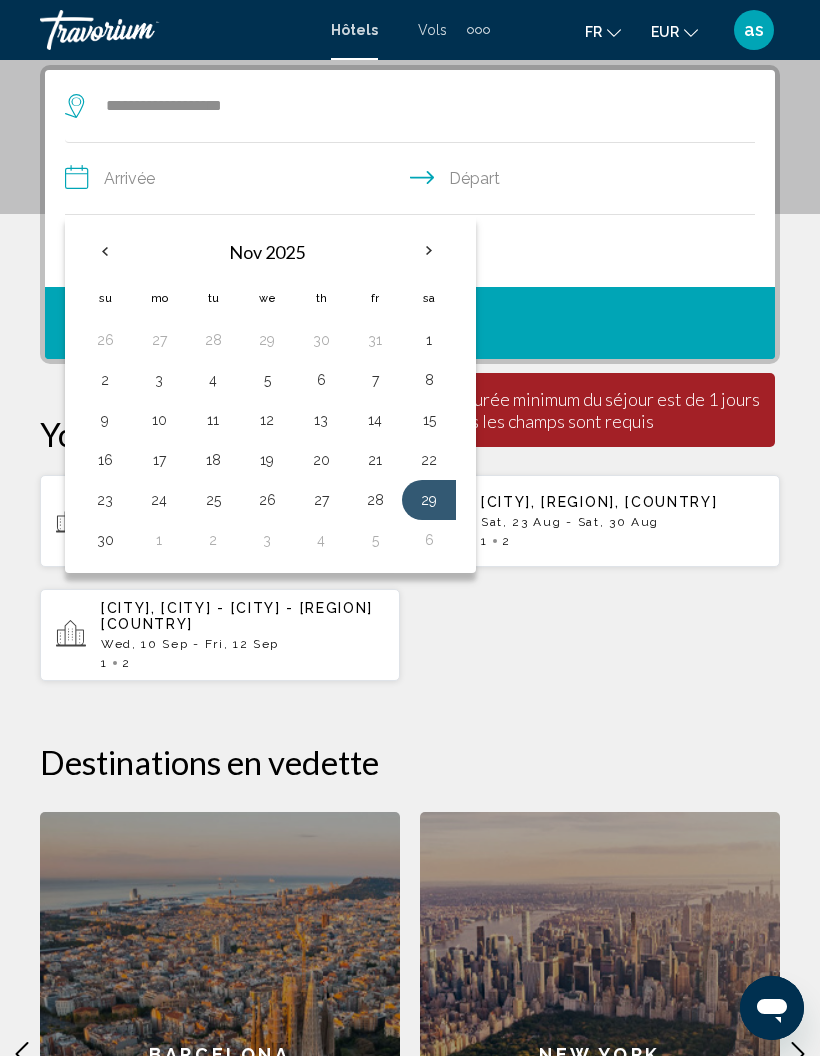 click on "28" at bounding box center (375, 500) 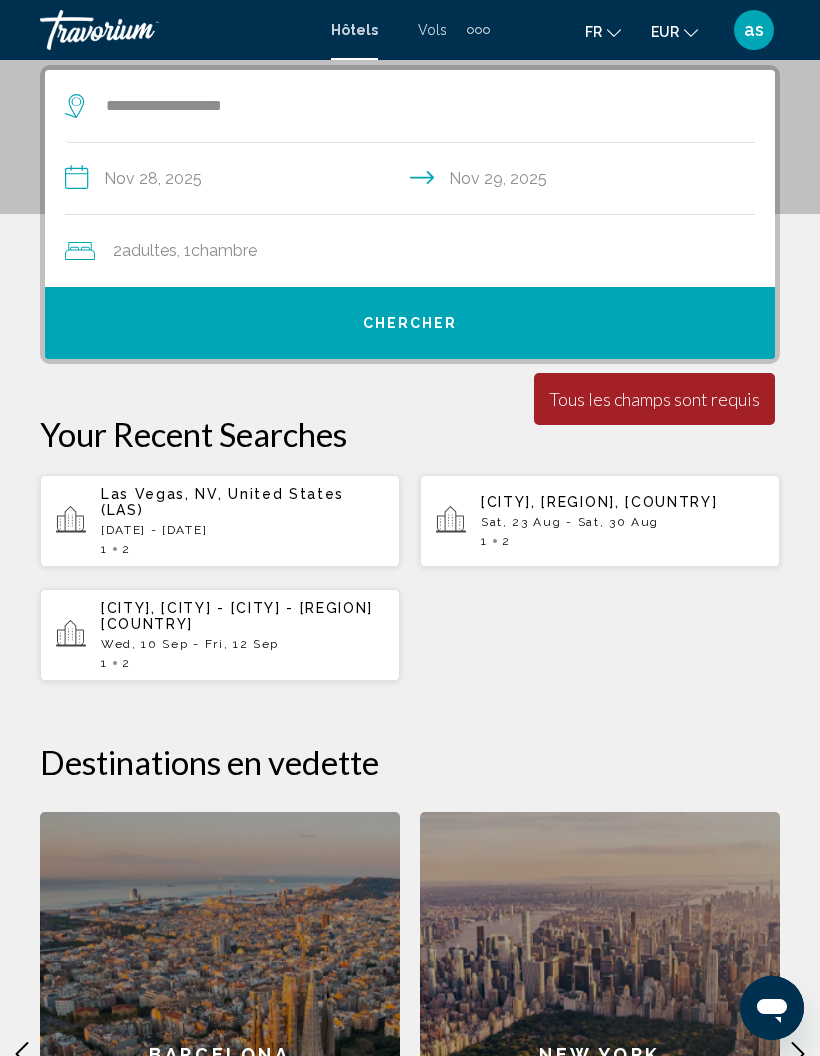 click on "2  Adulte Adultes , 1  Chambre pièces" 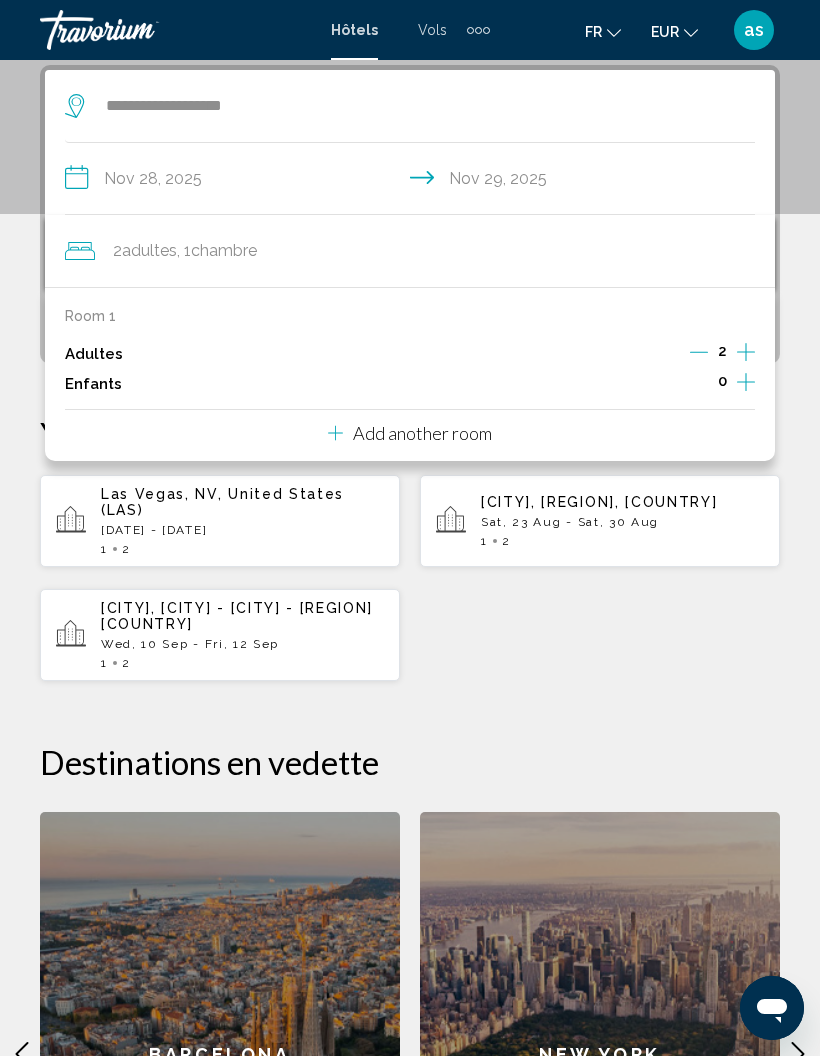 click on "Room 1 Adultes
2
Enfants
0" at bounding box center (410, 353) 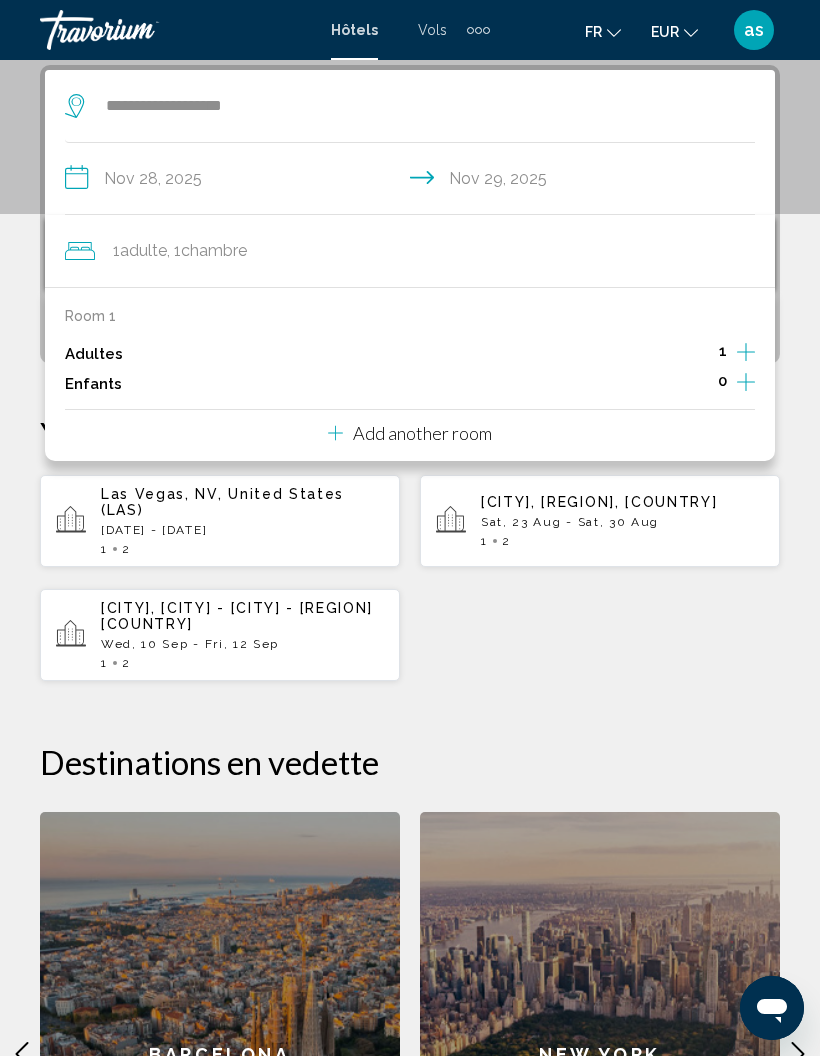 click on "Las Vegas, NV, United States (LAS)  Wed, 03 Dec - Tue, 09 Dec  1  2
Savines-Le-Lac, Alpes Du Sud, France  Sat, 23 Aug - Sat, 30 Aug  1  2
Wed, 10 Sep - Fri, 12 Sep  1  2" at bounding box center [410, 578] 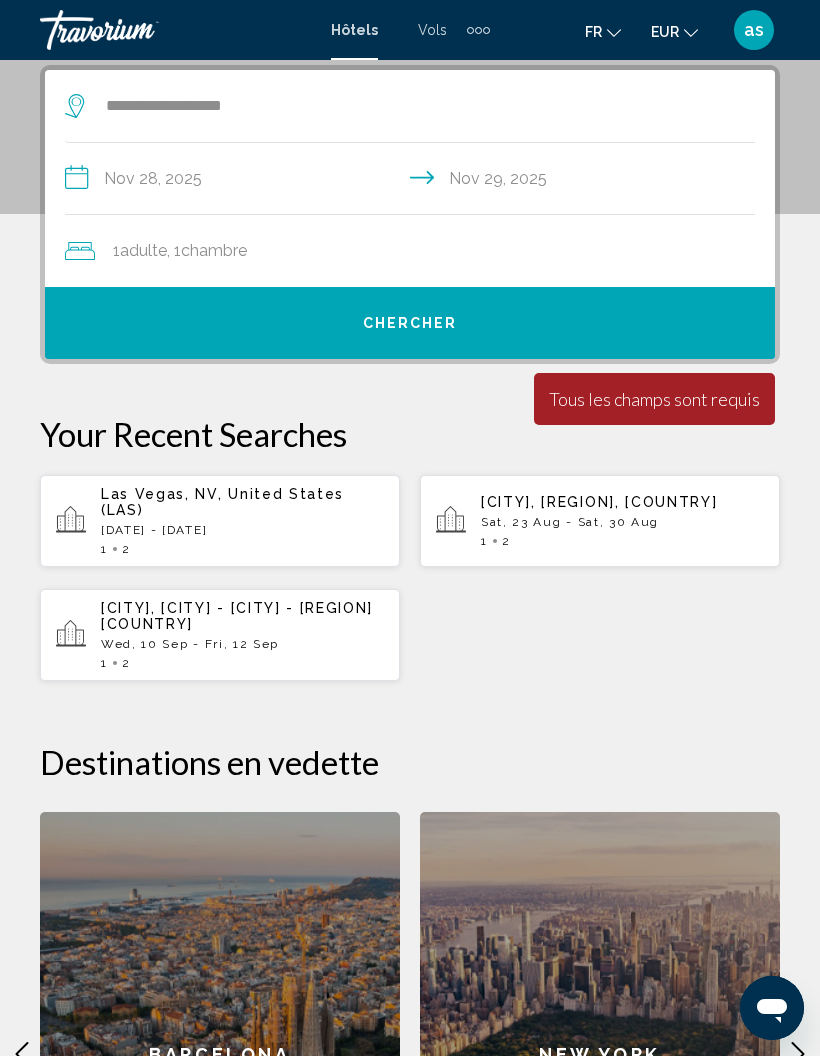 click on "Chercher" at bounding box center (410, 323) 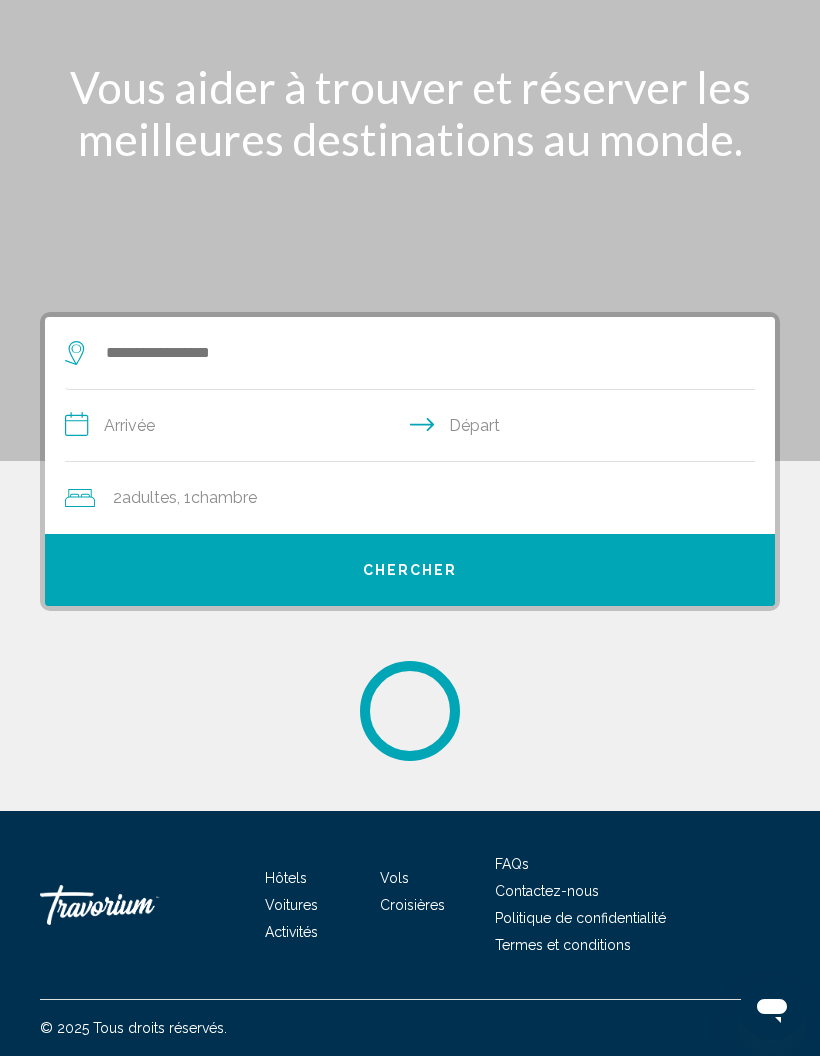 scroll, scrollTop: 0, scrollLeft: 0, axis: both 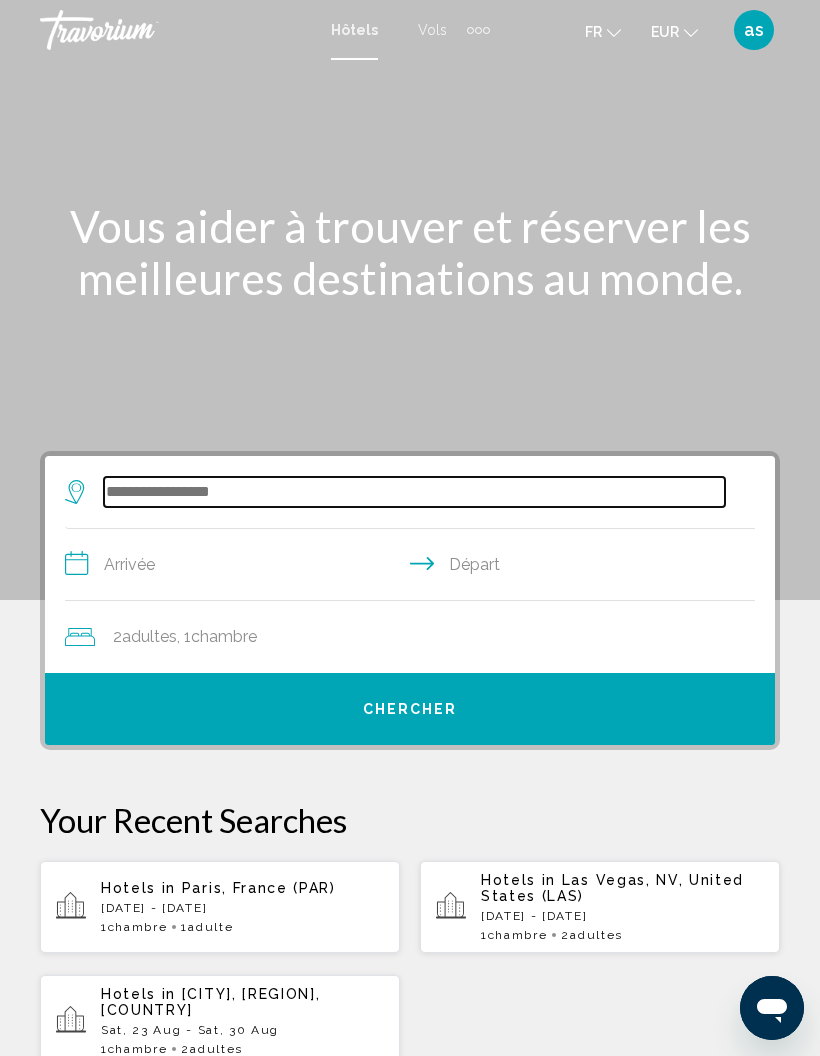 click at bounding box center (414, 492) 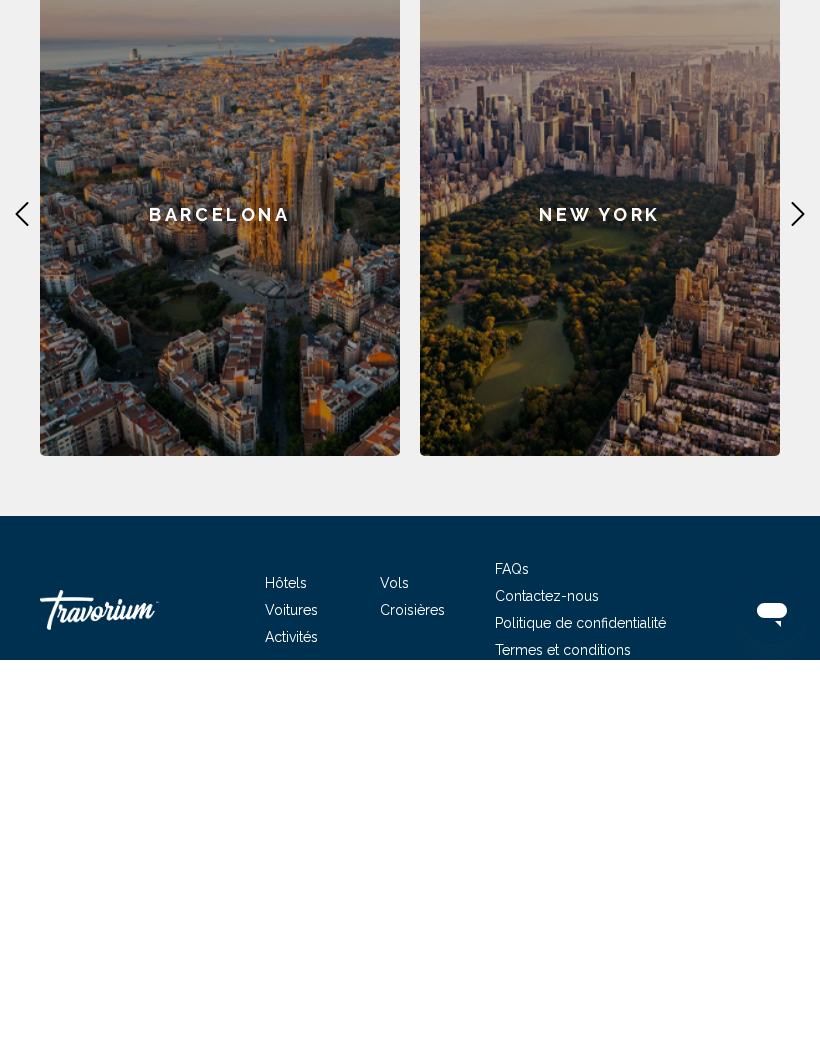 scroll, scrollTop: 837, scrollLeft: 0, axis: vertical 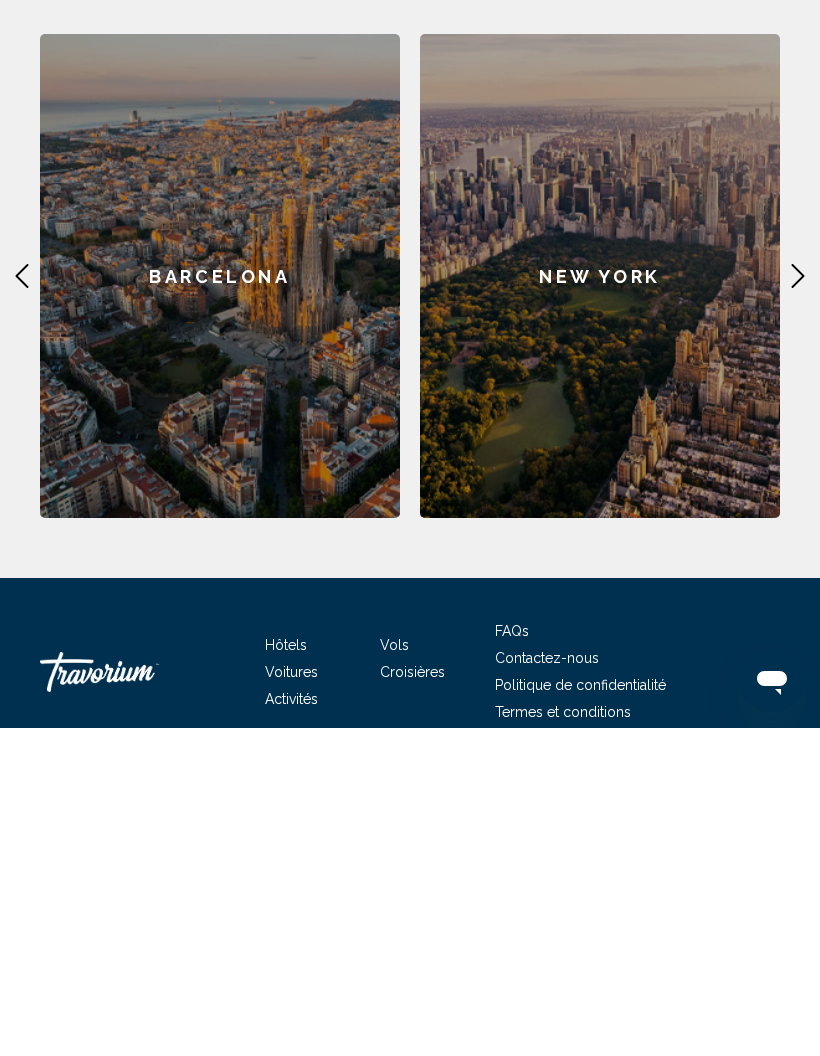 click on "Barcelona" 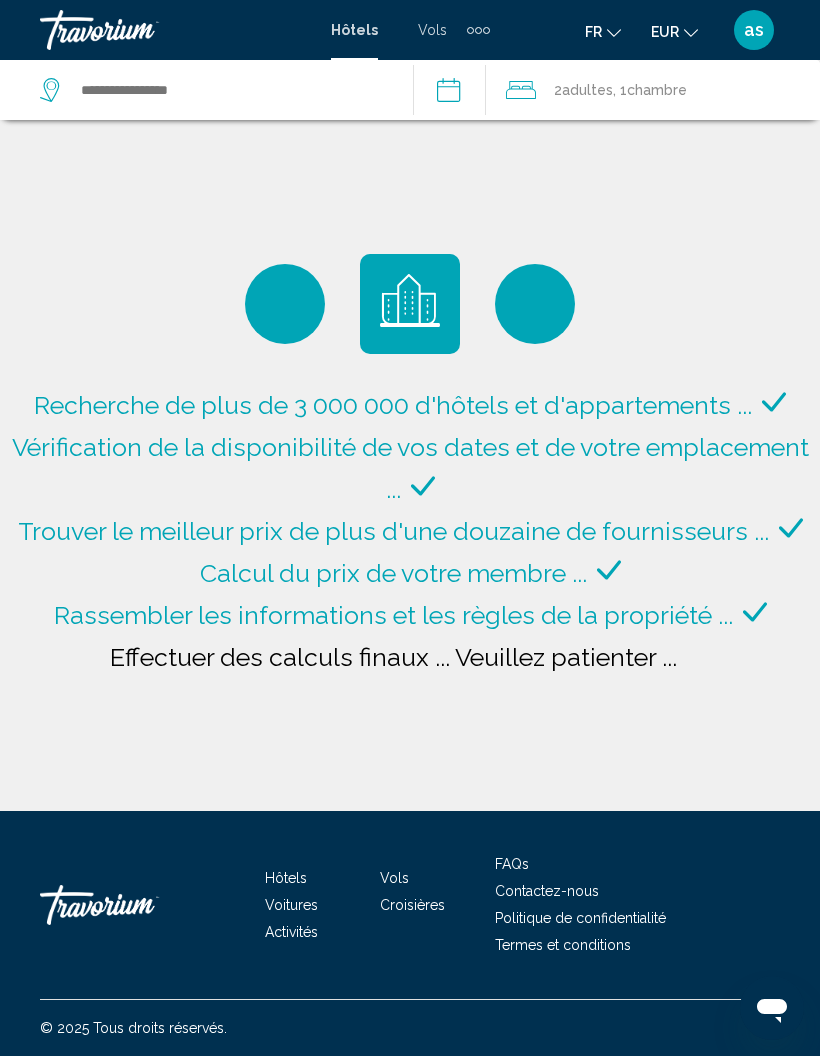 type on "**********" 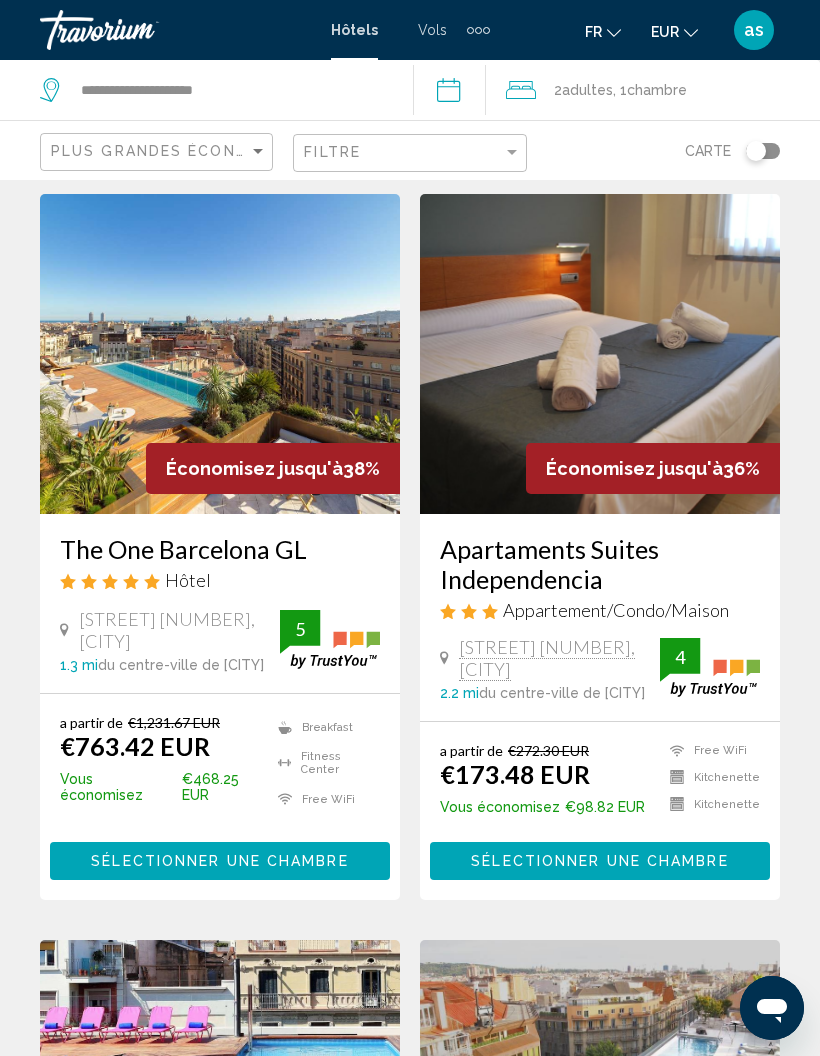 scroll, scrollTop: 946, scrollLeft: 0, axis: vertical 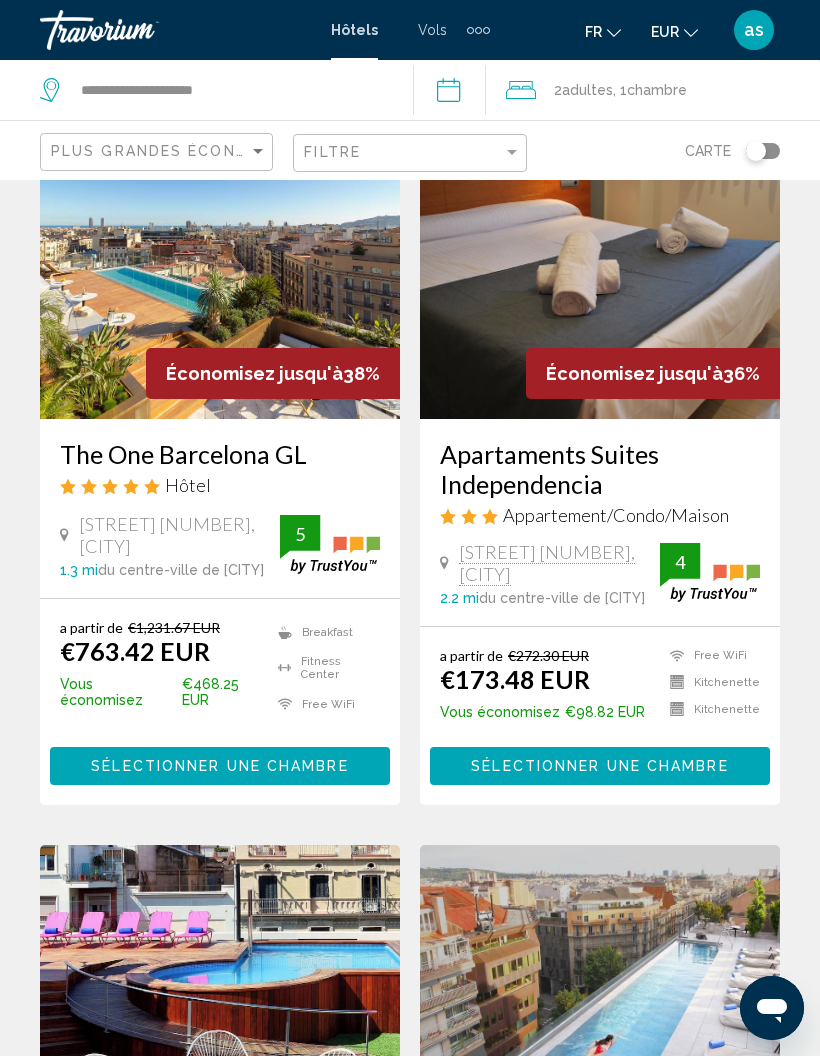 click at bounding box center (220, 259) 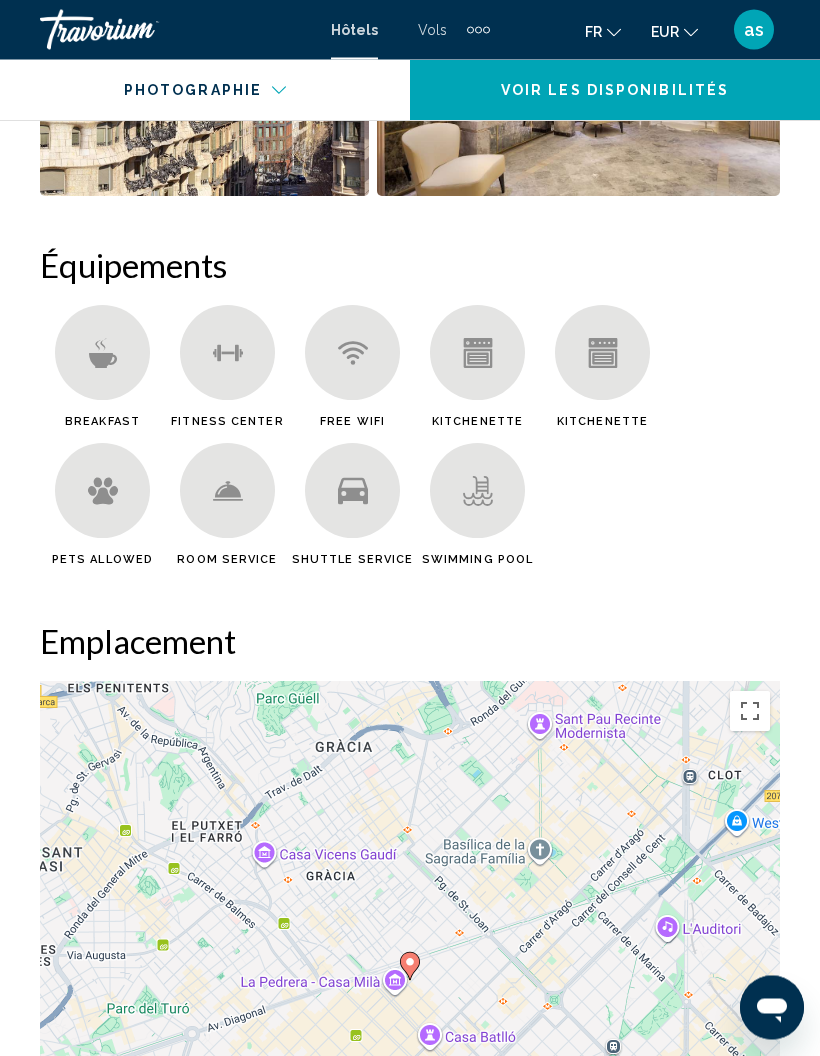 scroll, scrollTop: 2077, scrollLeft: 0, axis: vertical 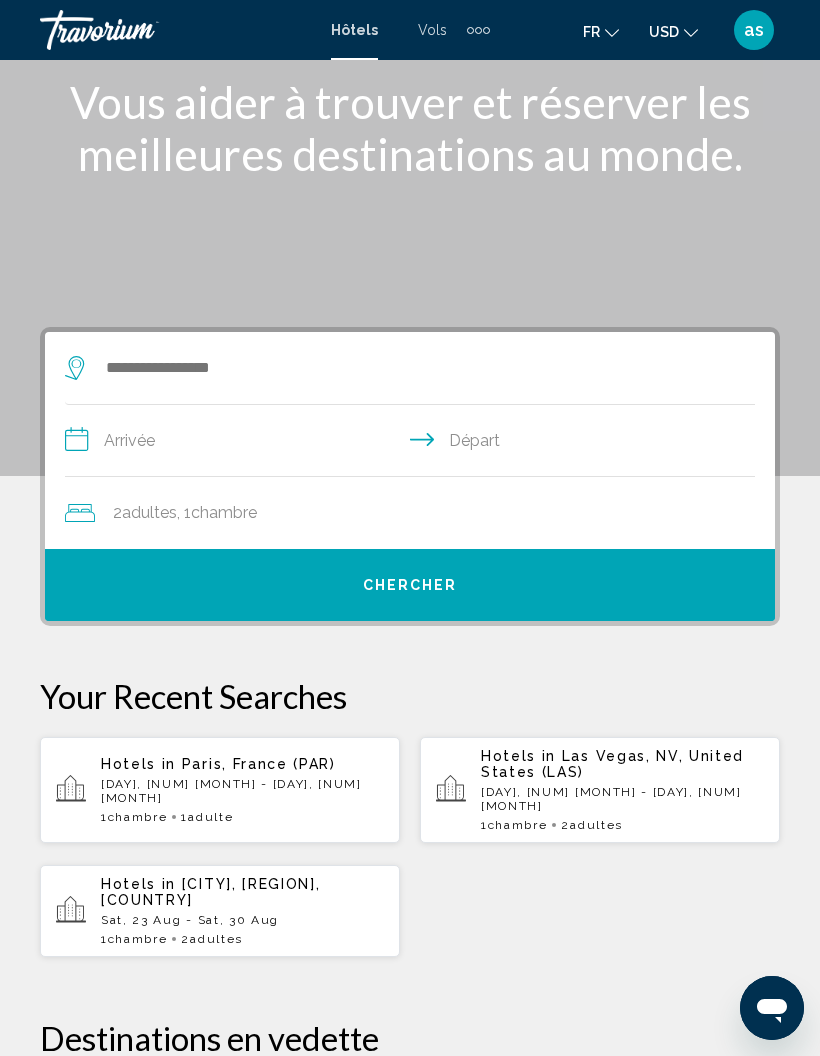 click on "USD" 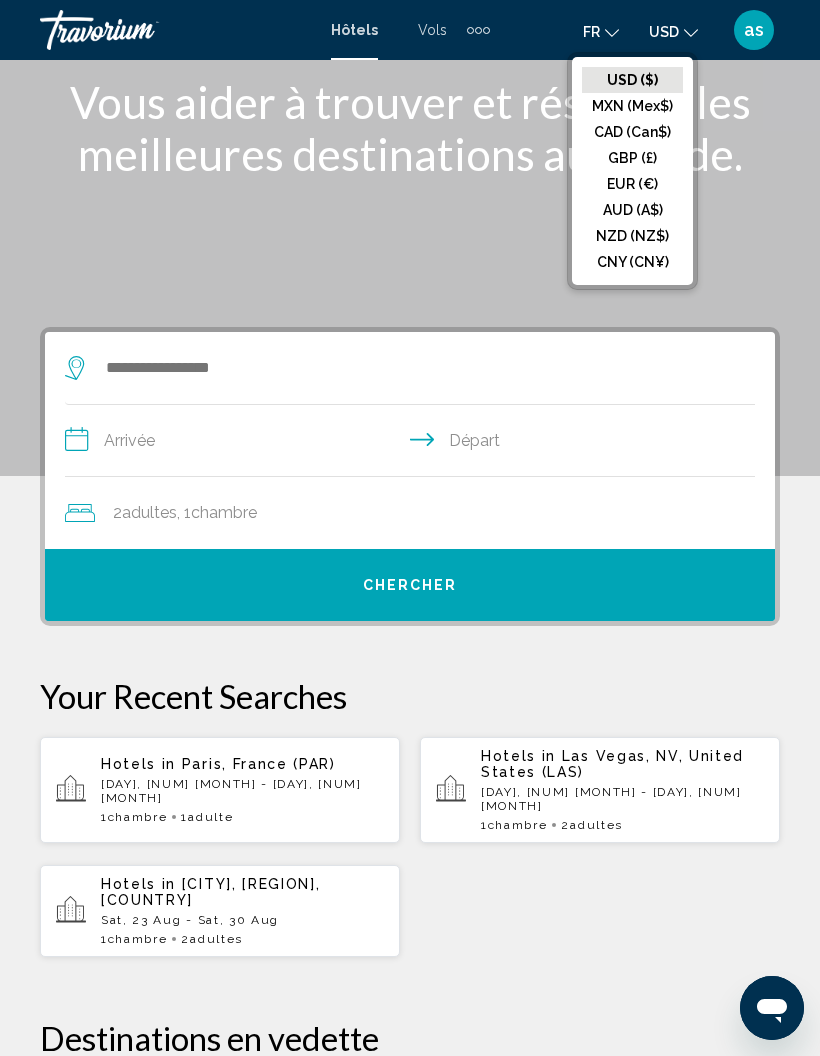 click on "EUR (€)" 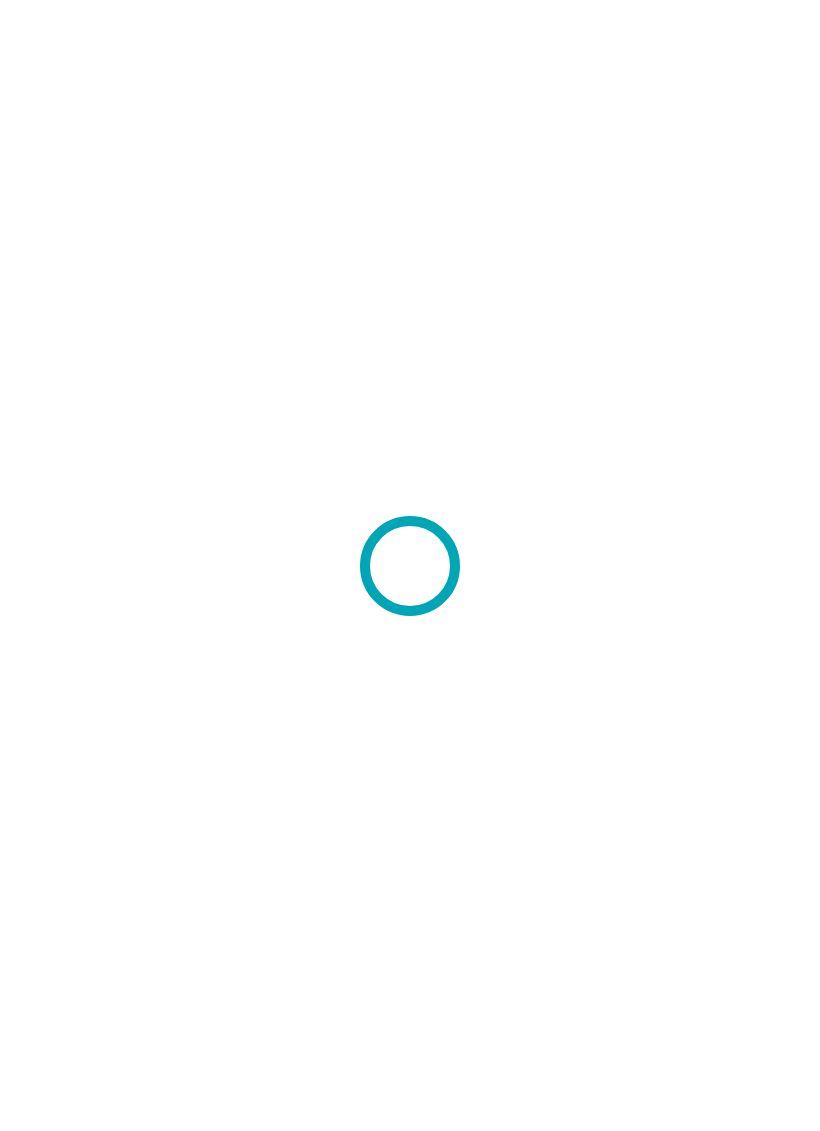 scroll, scrollTop: 0, scrollLeft: 0, axis: both 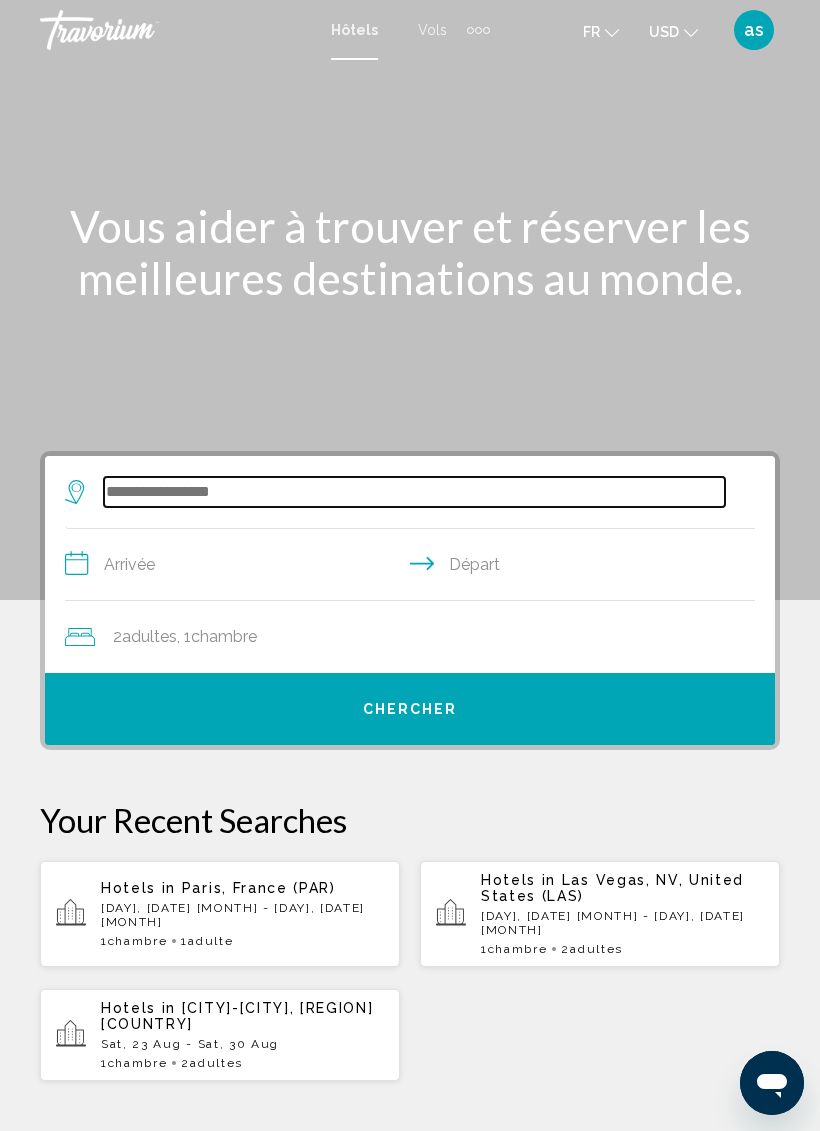 click at bounding box center [414, 492] 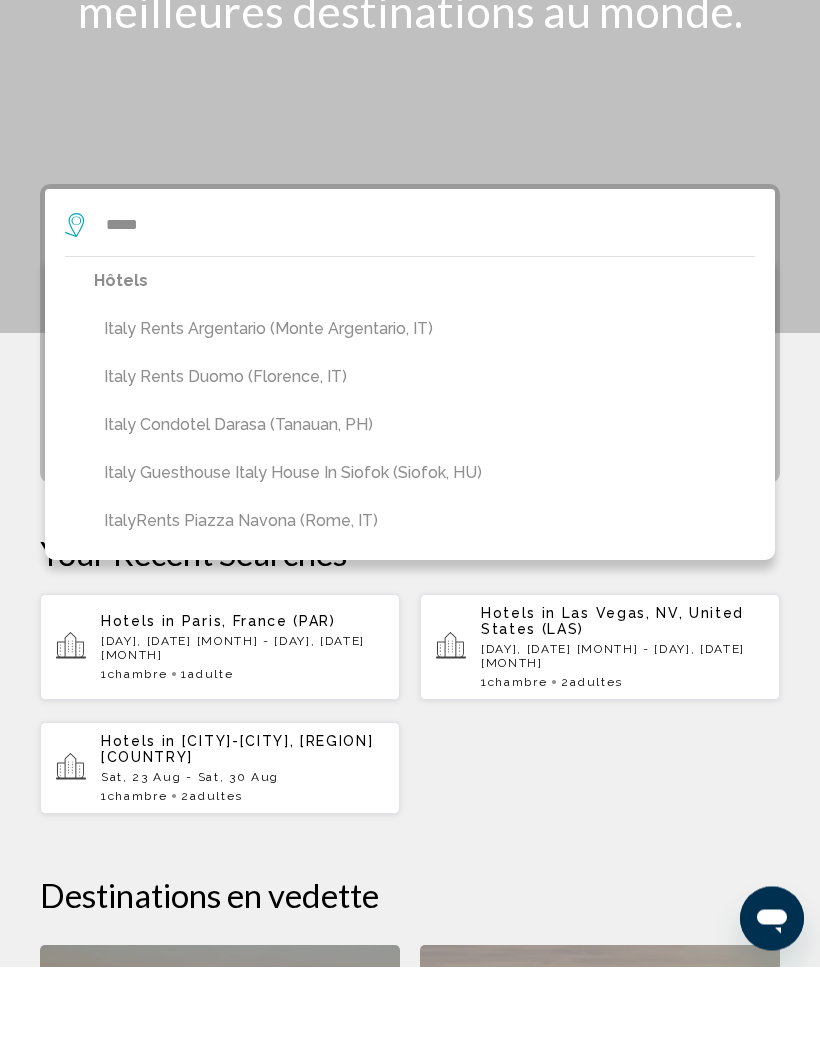 scroll, scrollTop: 176, scrollLeft: 0, axis: vertical 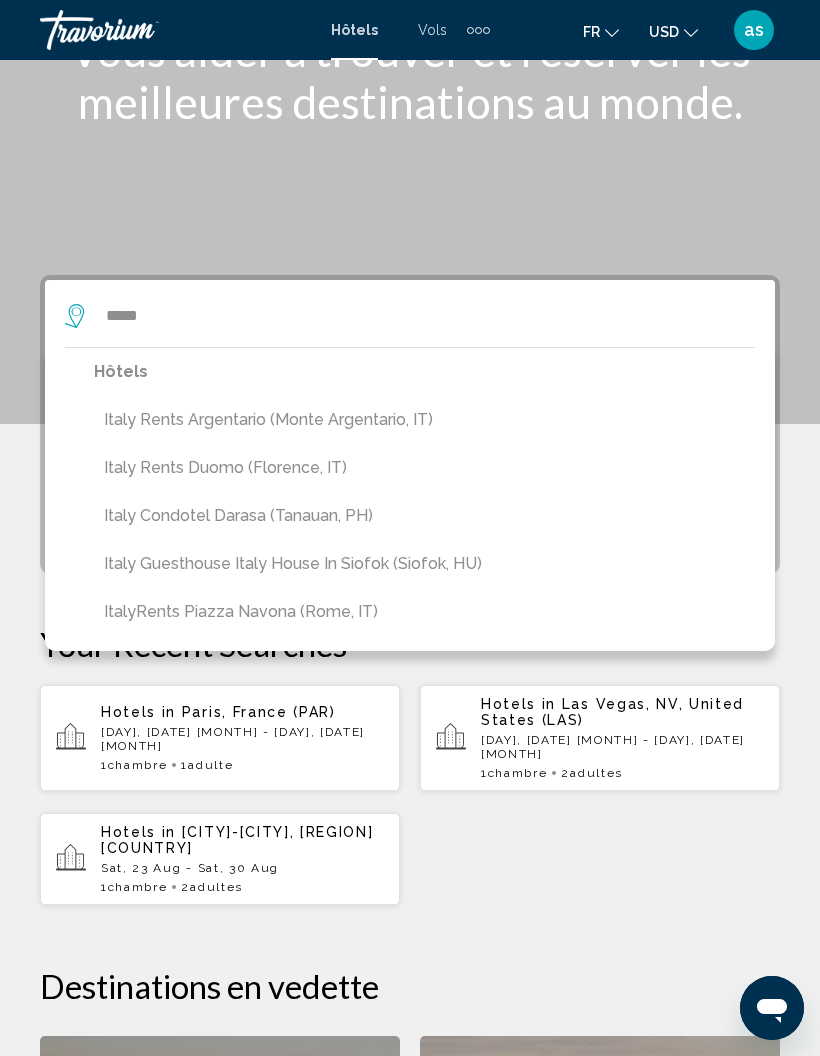 click at bounding box center (410, 124) 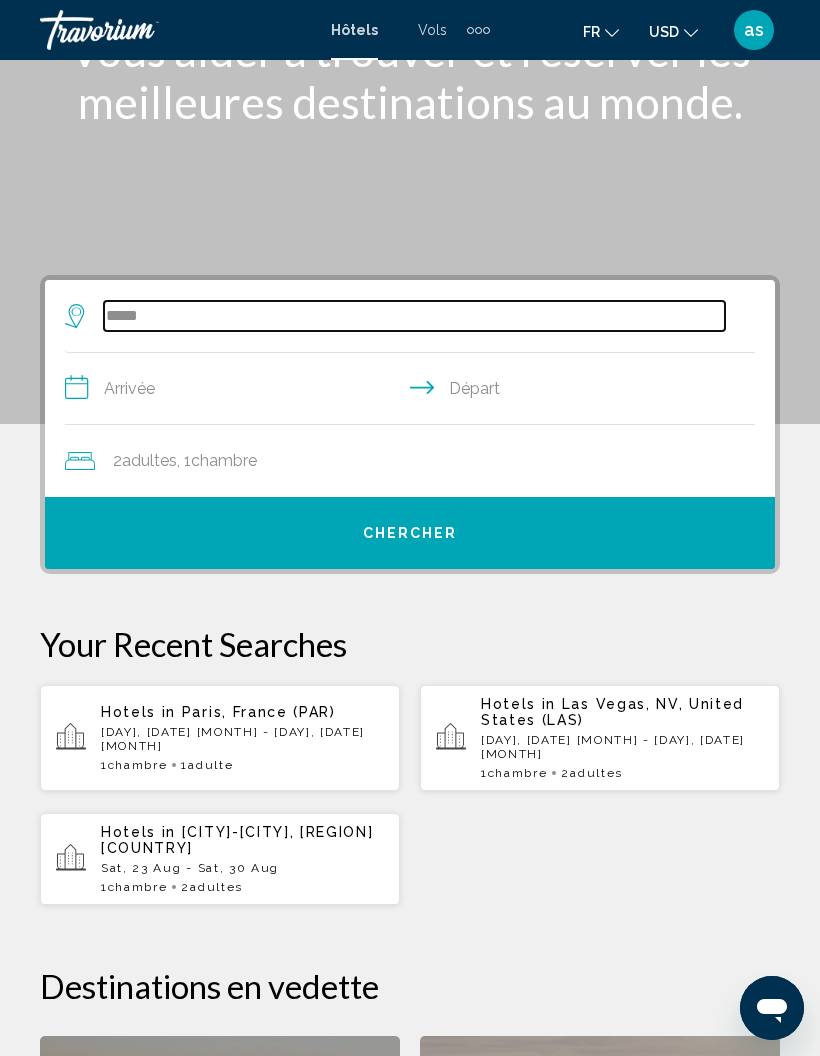 click on "*****" at bounding box center [414, 316] 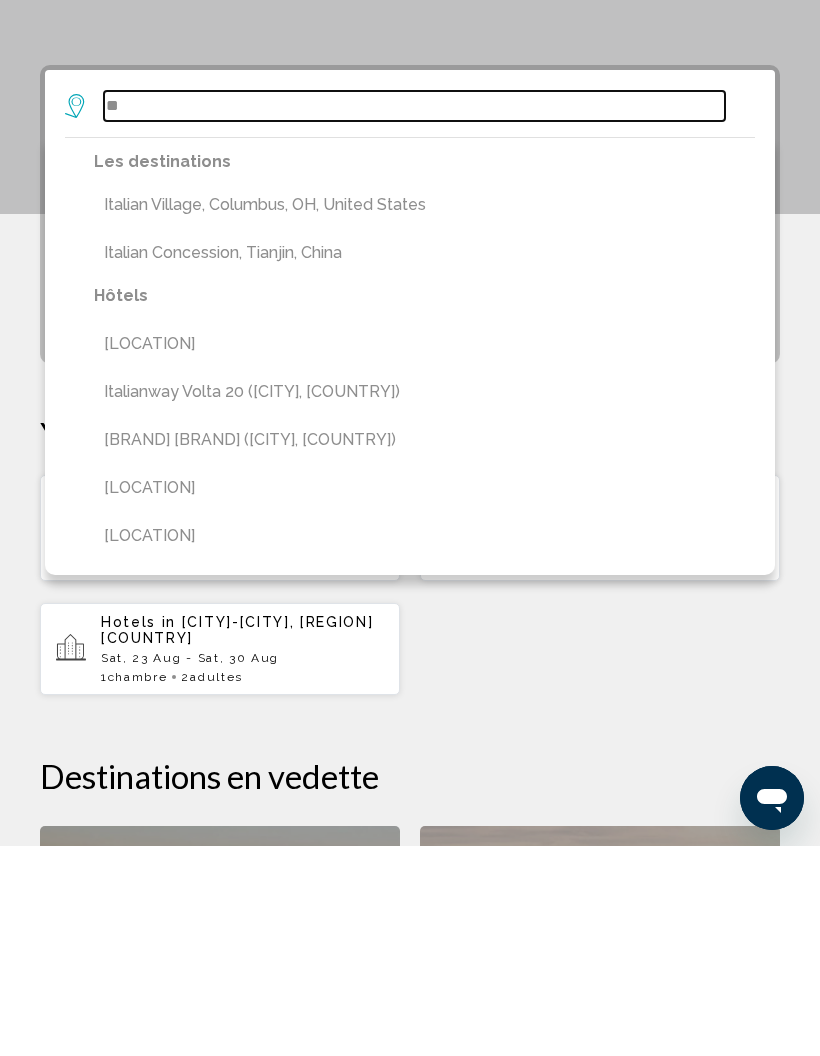 type on "*" 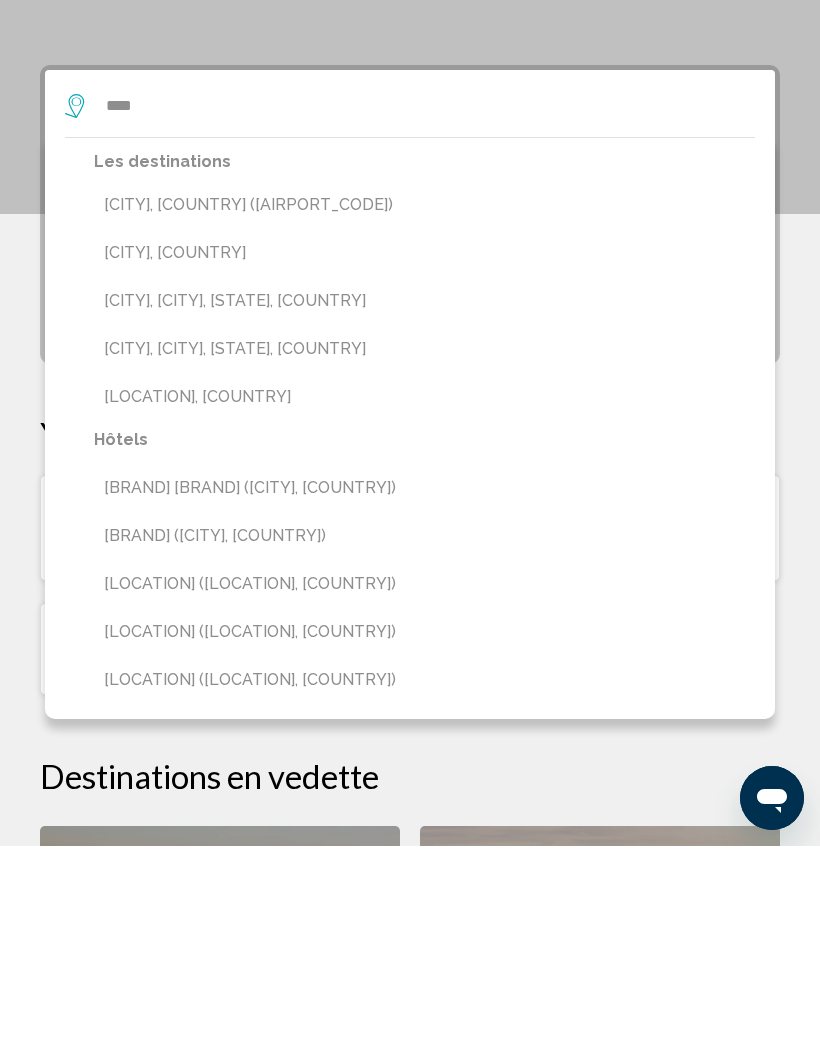 click on "[CITY], [COUNTRY] ([AIRPORT_CODE])" at bounding box center [424, 415] 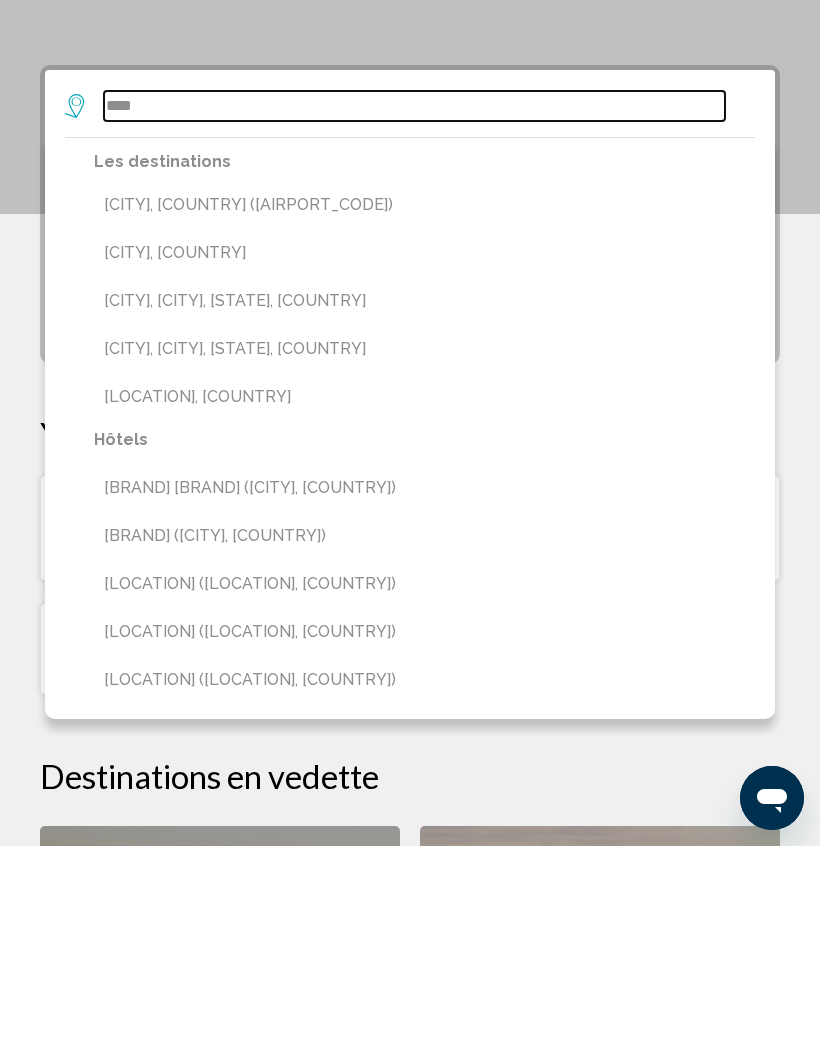 type on "**********" 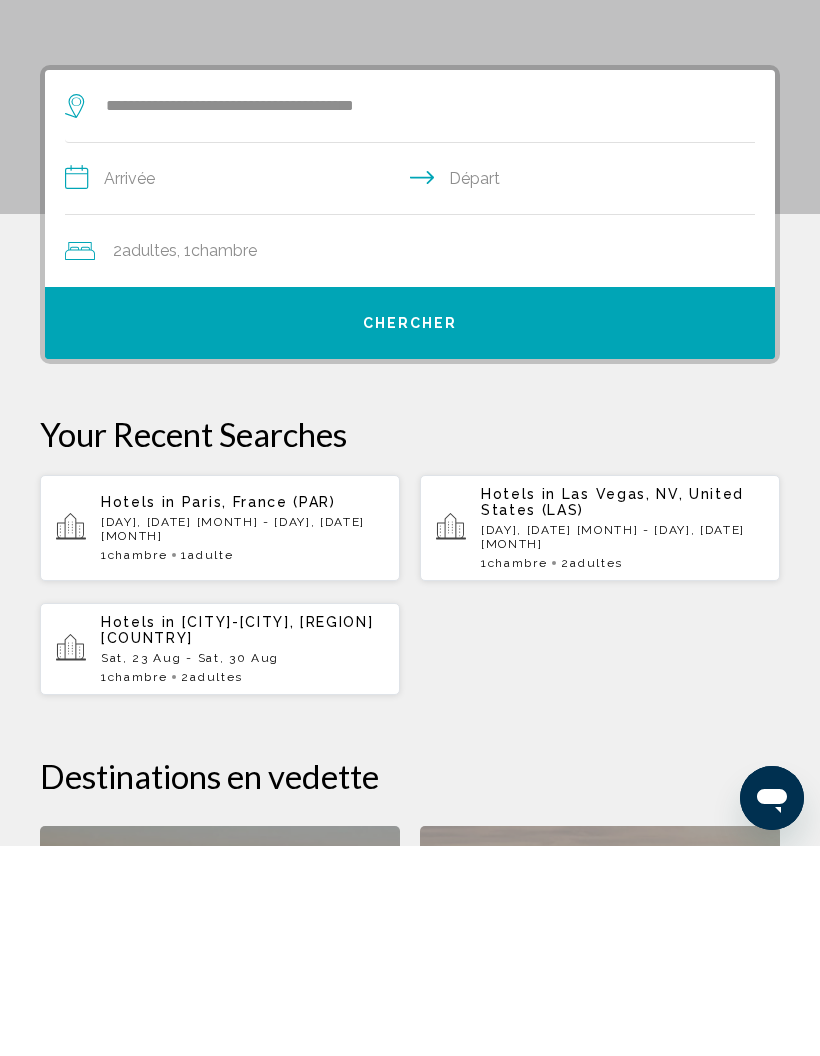 click on "**********" at bounding box center (414, 391) 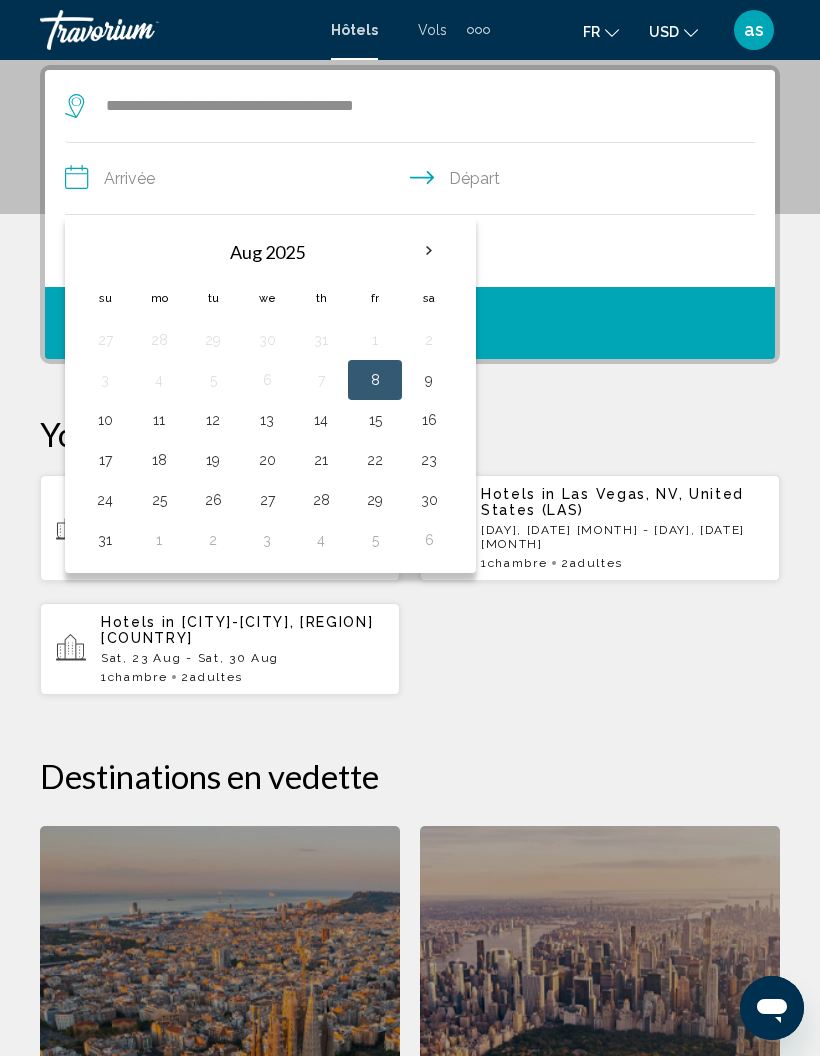 click at bounding box center (429, 251) 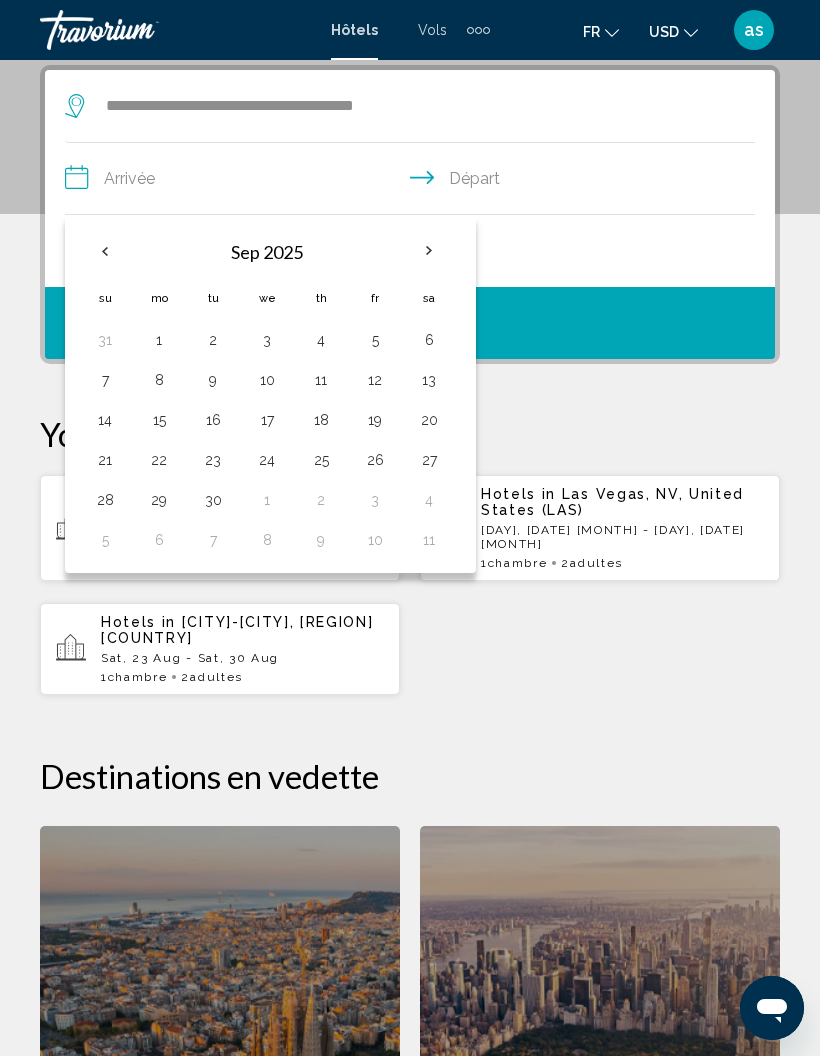 click at bounding box center (429, 251) 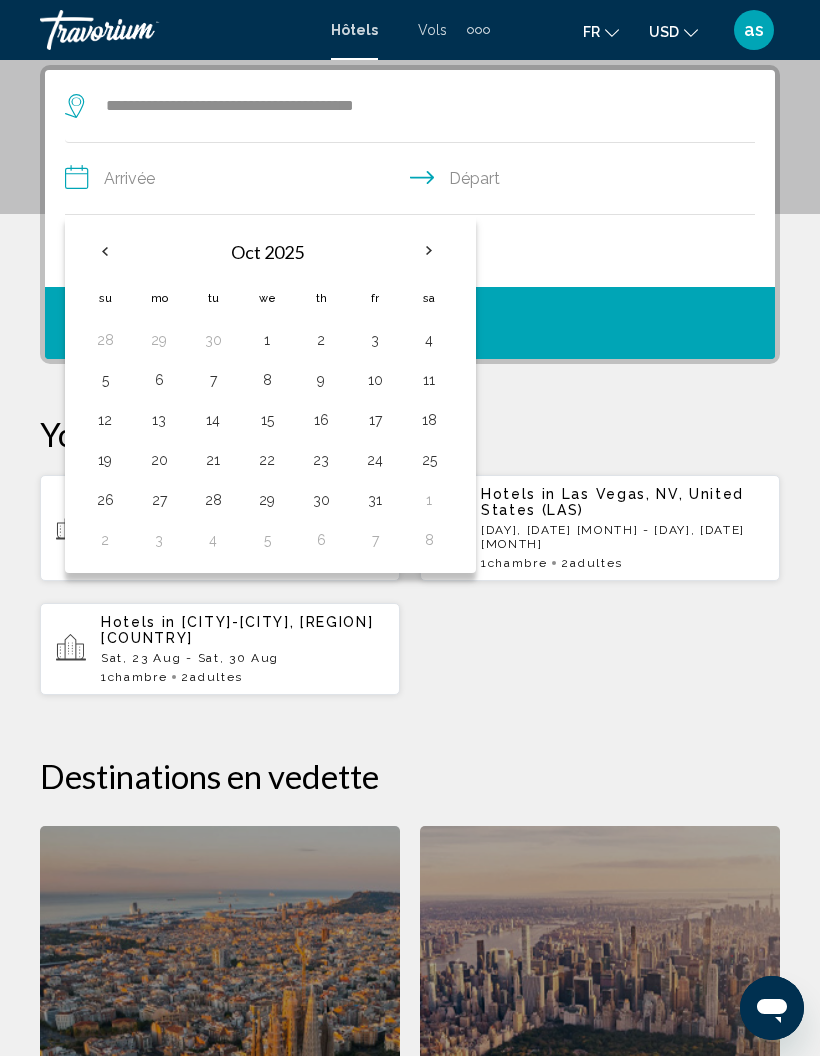 click on "20" at bounding box center [159, 460] 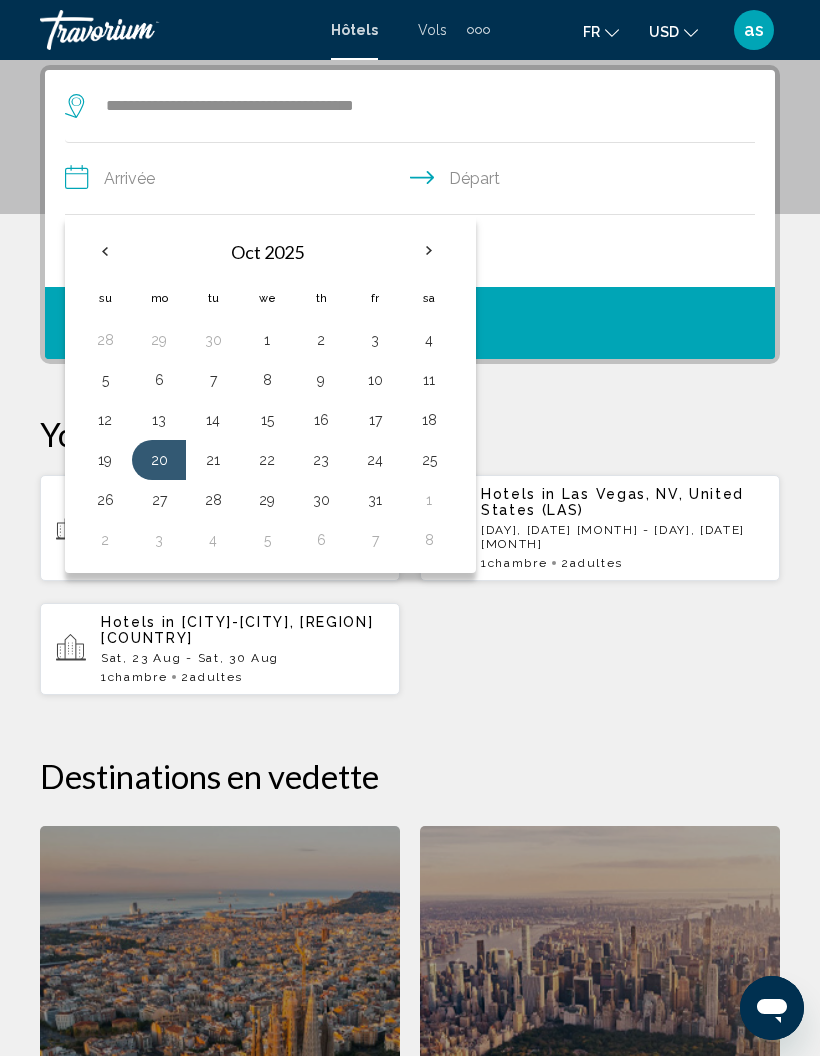 click on "24" at bounding box center [375, 460] 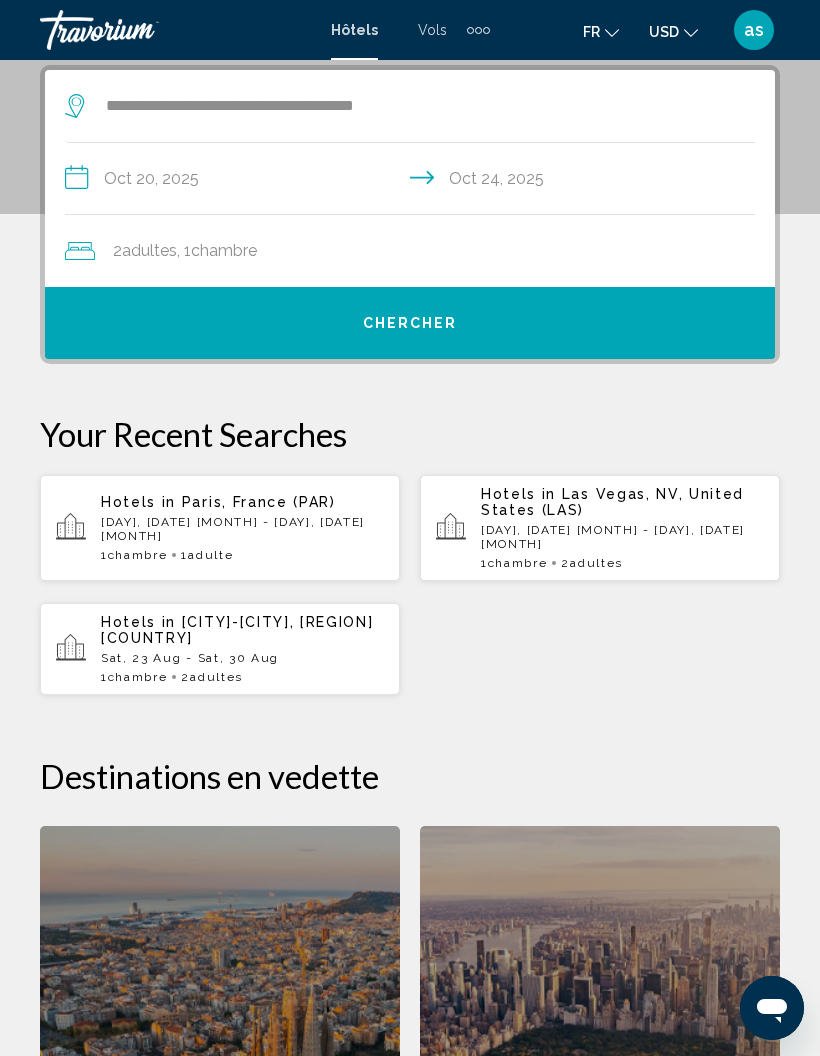 click on "2  Adulte Adultes , 1  Chambre pièces" 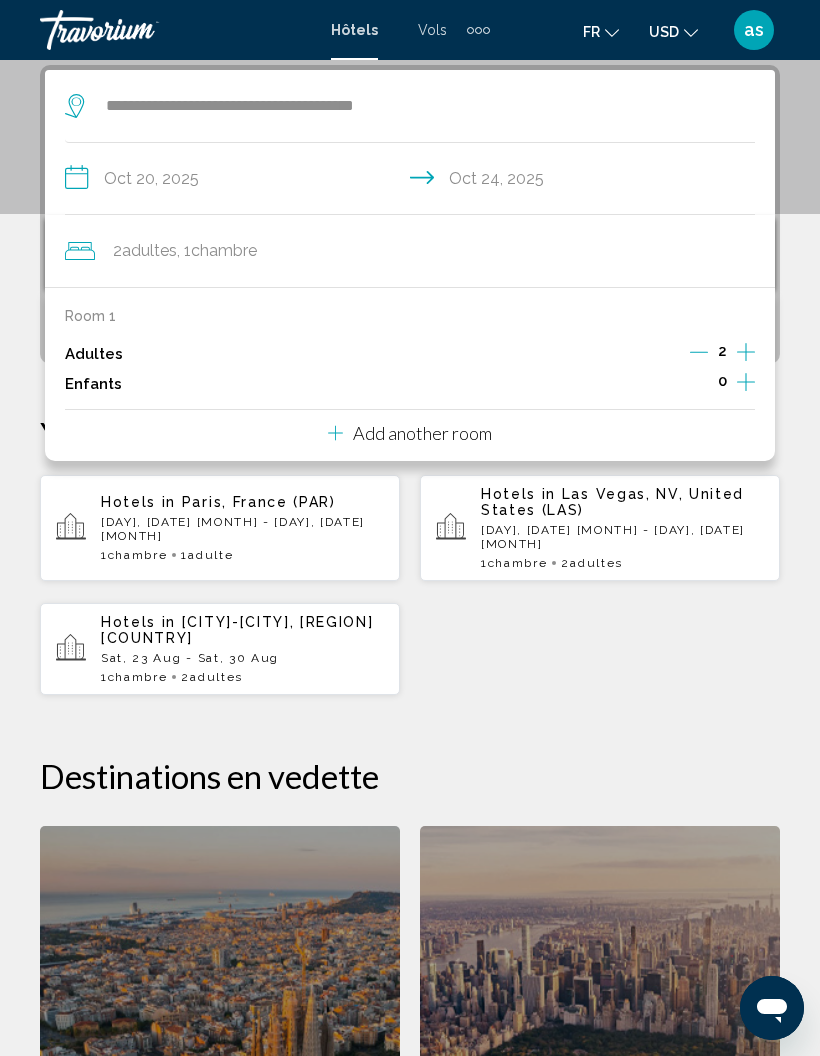 click on "Hotels in    [CITY], [STATE] ([CODE])  [DAY], [DATE] [MONTH] - [DAY], [DATE] [MONTH]  1  Chambre pièces 1  Adulte Adultes
Hotels in    [CITY], [STATE], [COUNTRY] ([CODE])  [DAY], [DATE] [MONTH] - [DAY], [DATE] [MONTH]  1  Chambre pièces 2  Adulte Adultes" at bounding box center (410, 585) 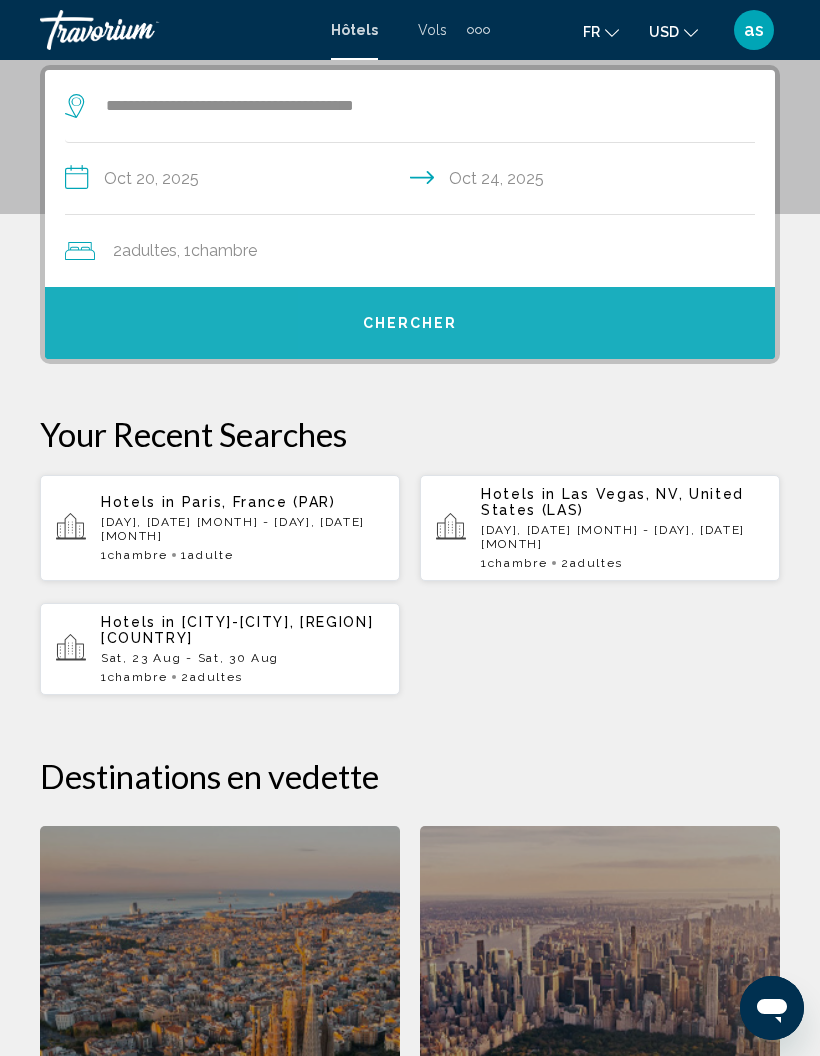 click on "Chercher" at bounding box center (410, 323) 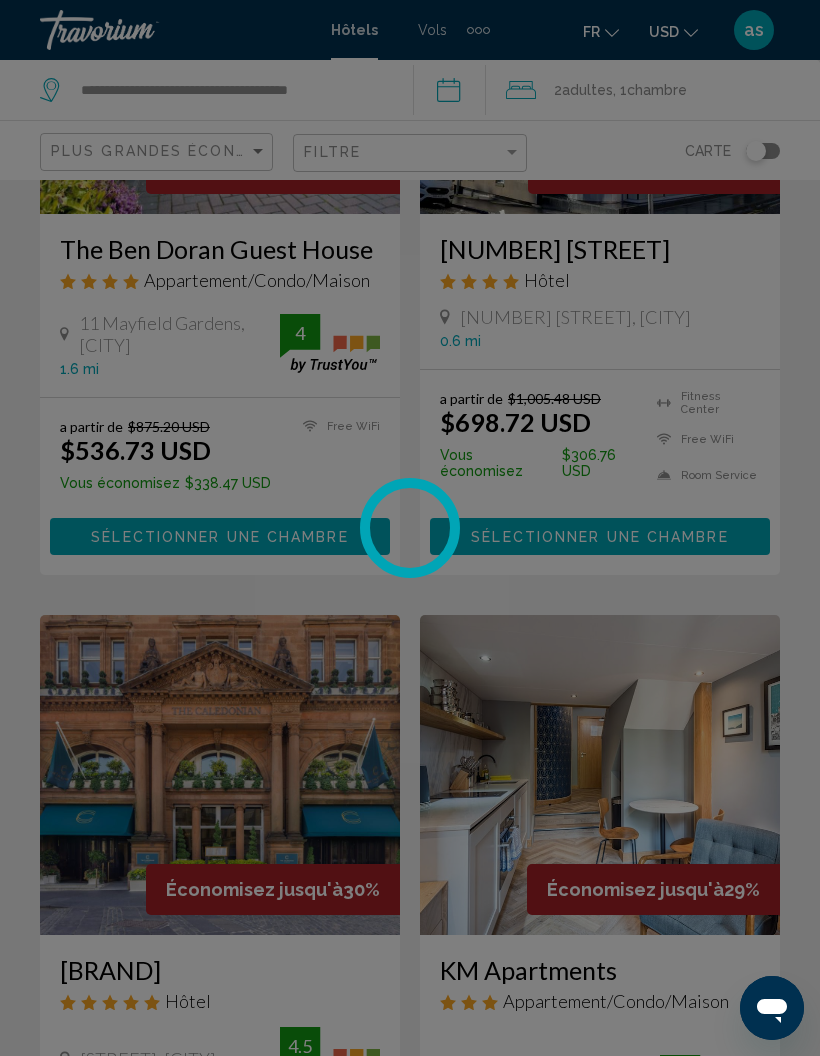 scroll, scrollTop: 0, scrollLeft: 0, axis: both 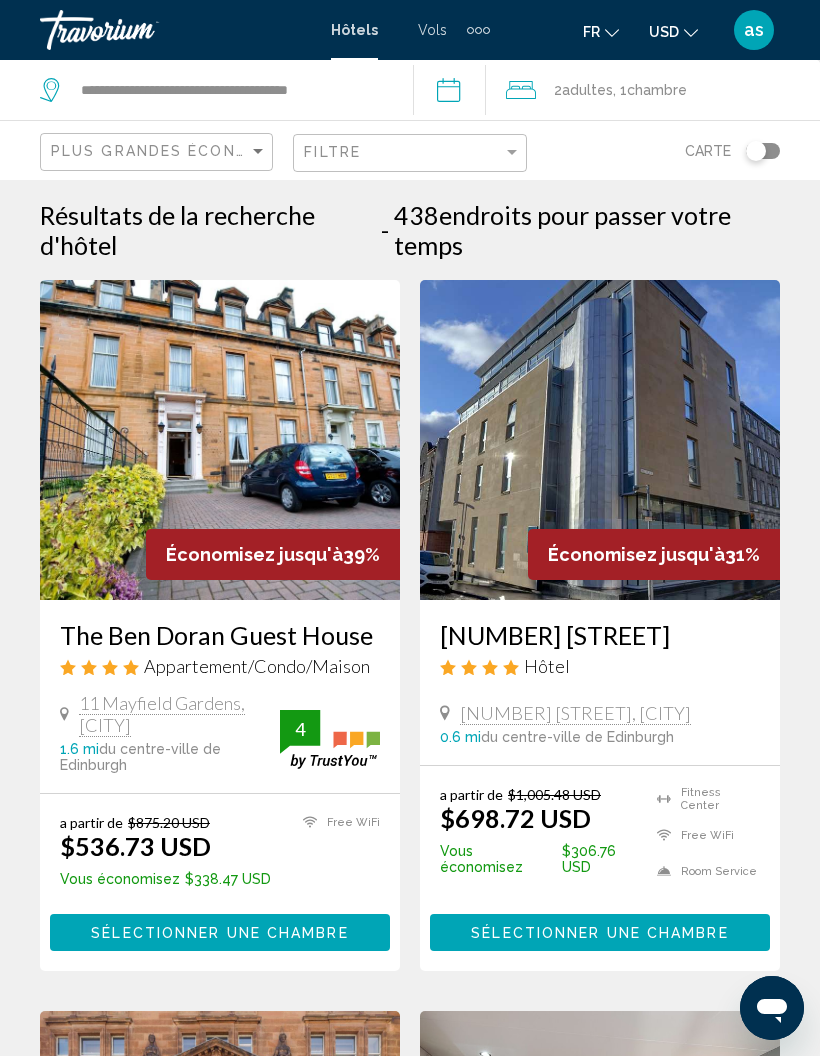 click on "USD
USD ($) MXN (Mex$) CAD (Can$) GBP (£) EUR (€) AUD (A$) NZD (NZ$) CNY (CN¥)" 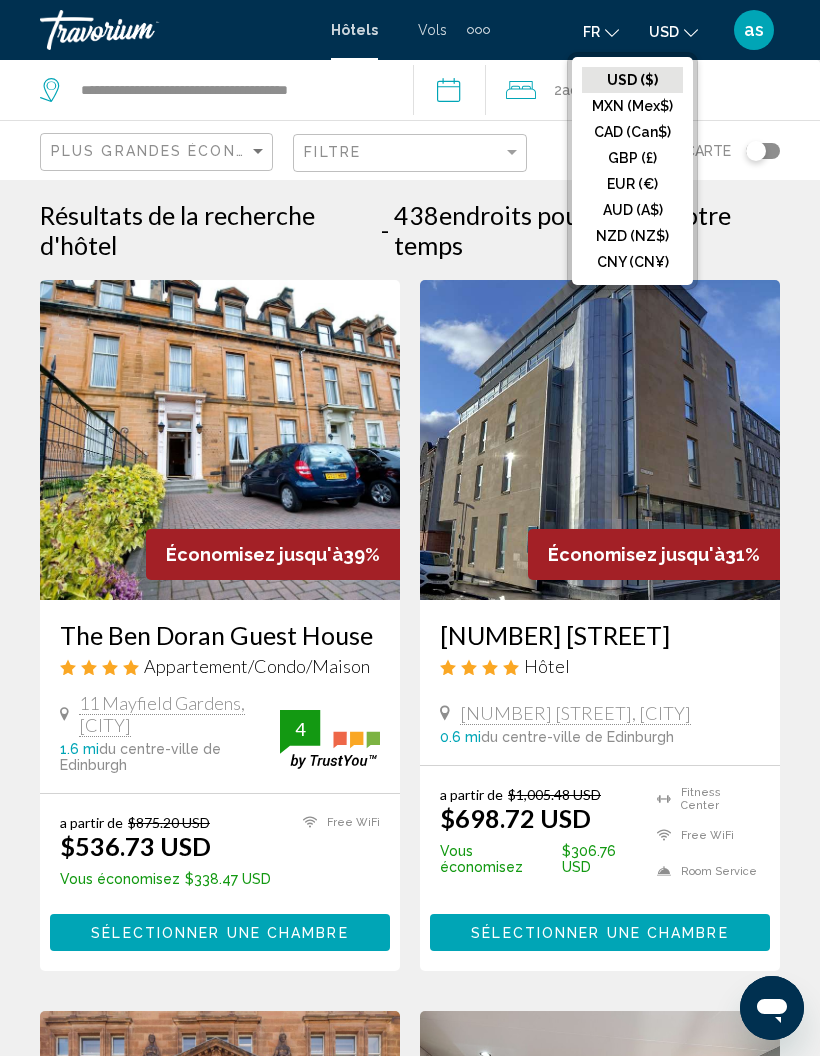 click on "EUR (€)" 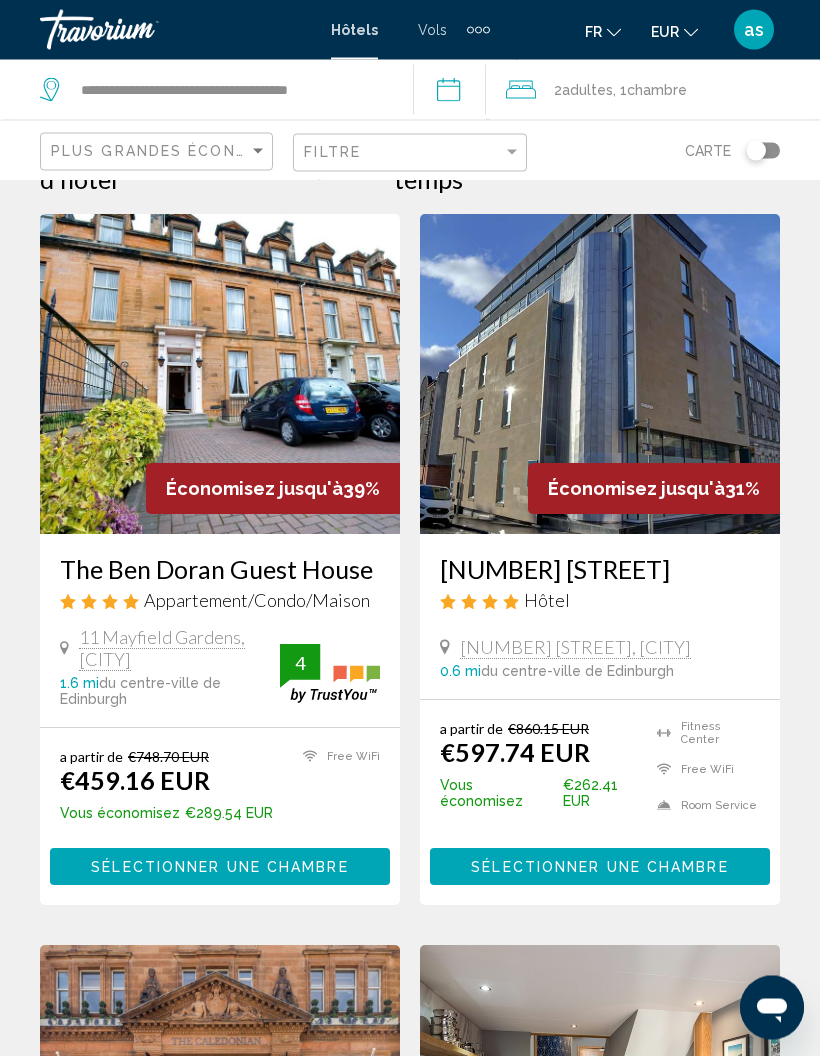 scroll, scrollTop: 0, scrollLeft: 0, axis: both 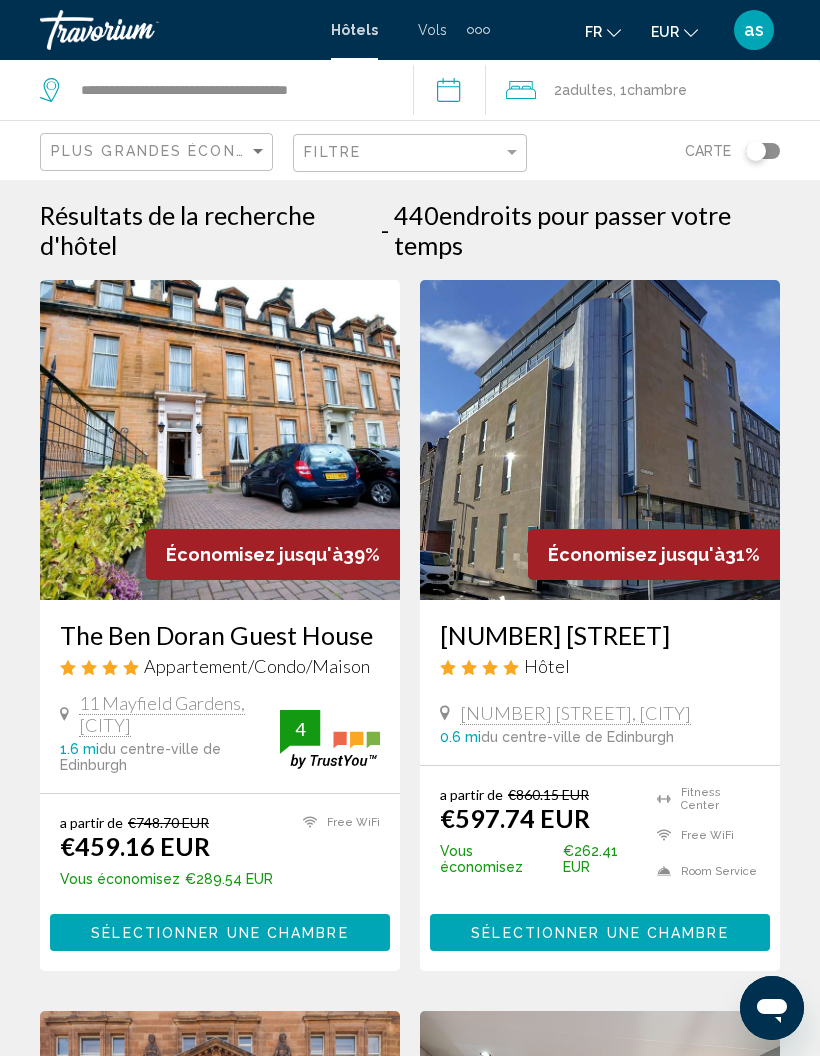 click on "2  Adulte Adultes , 1  Chambre pièces" 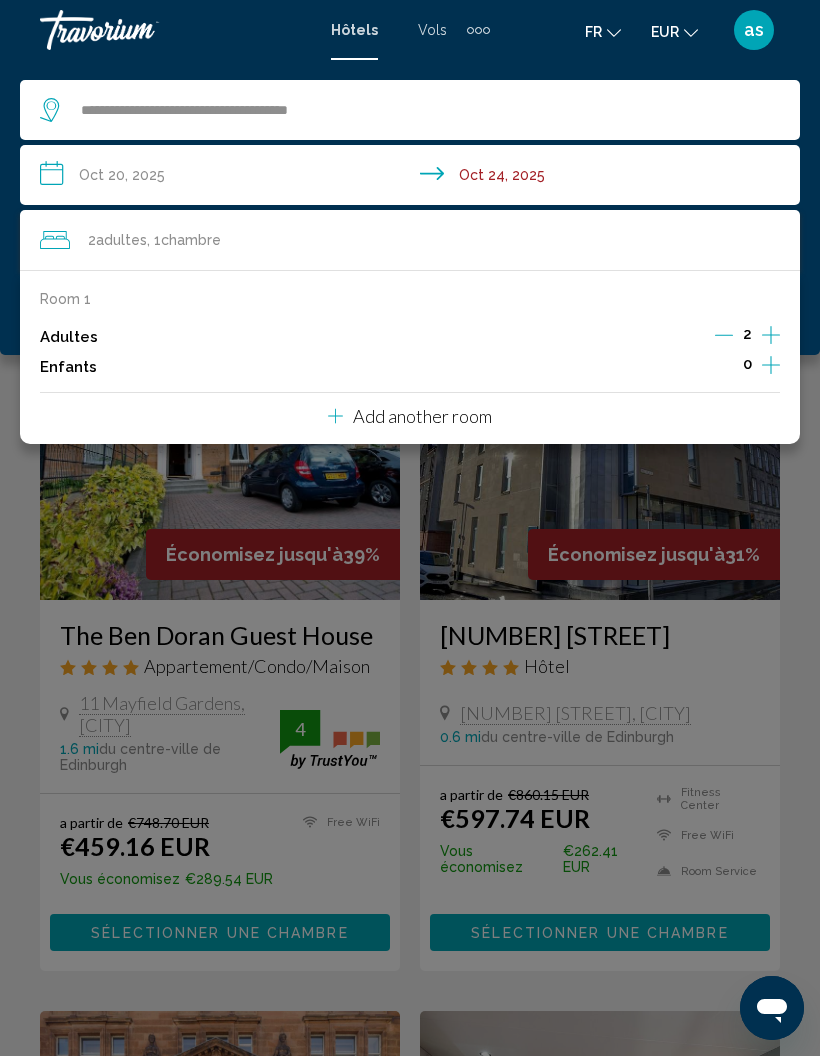 click 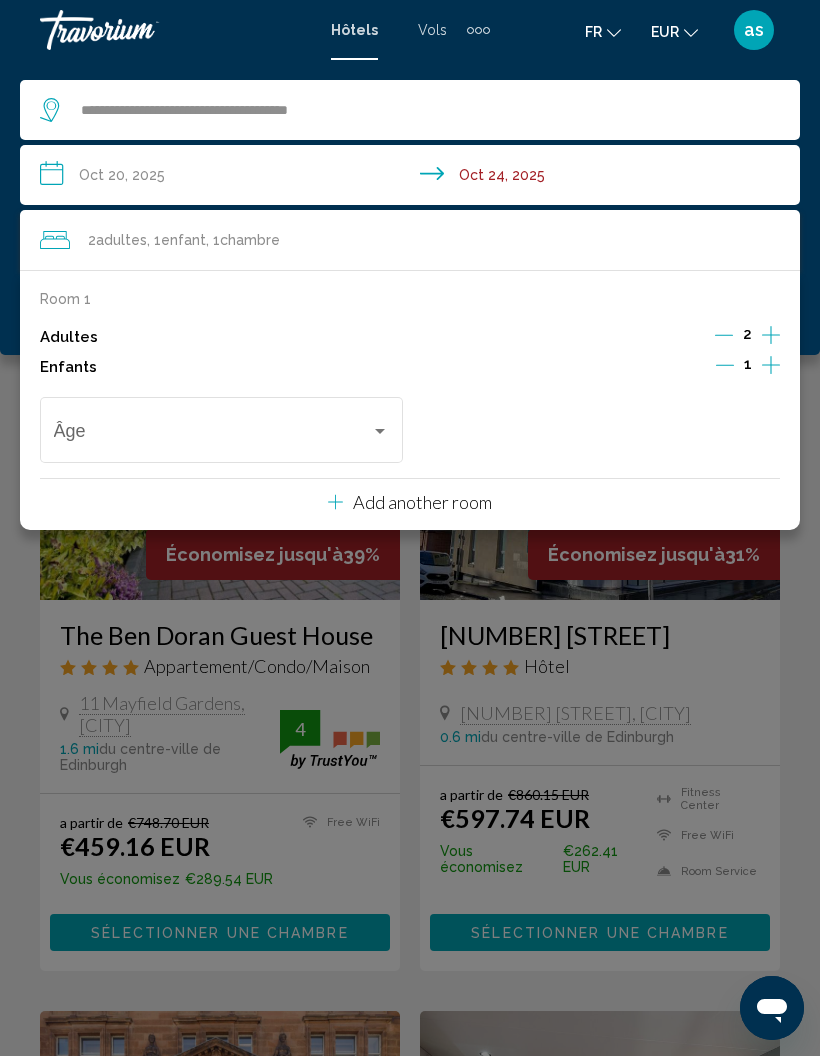 click at bounding box center (222, 435) 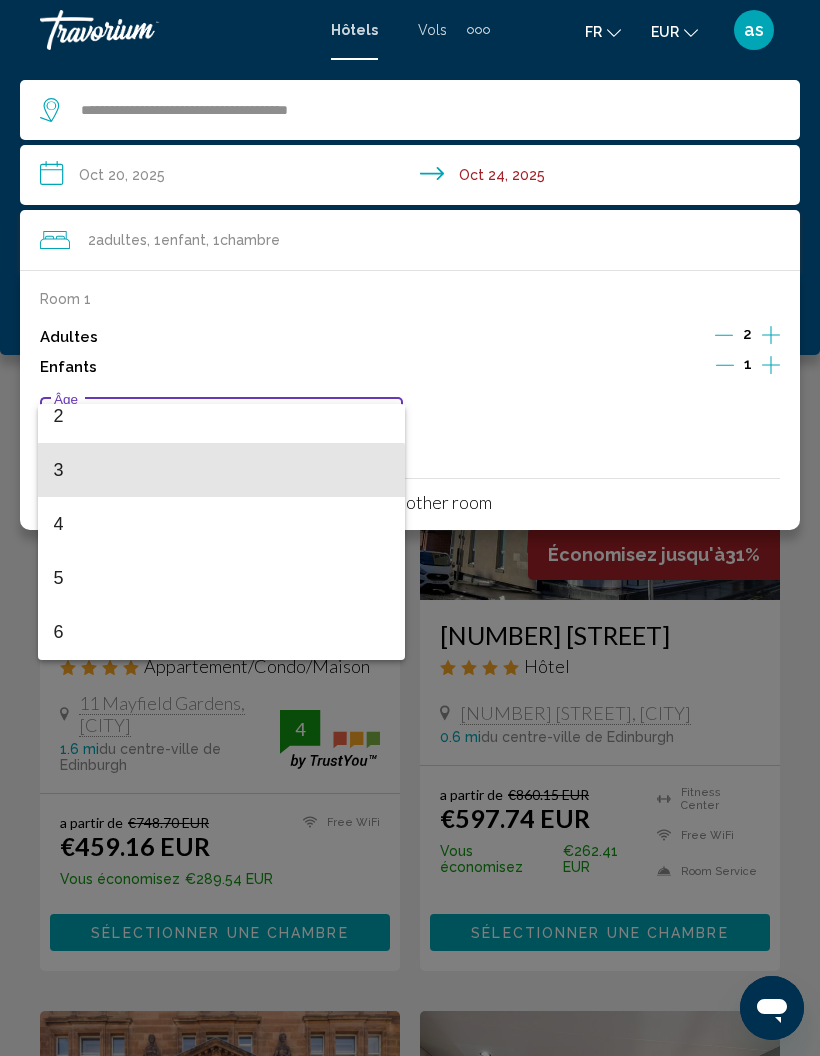 scroll, scrollTop: 147, scrollLeft: 0, axis: vertical 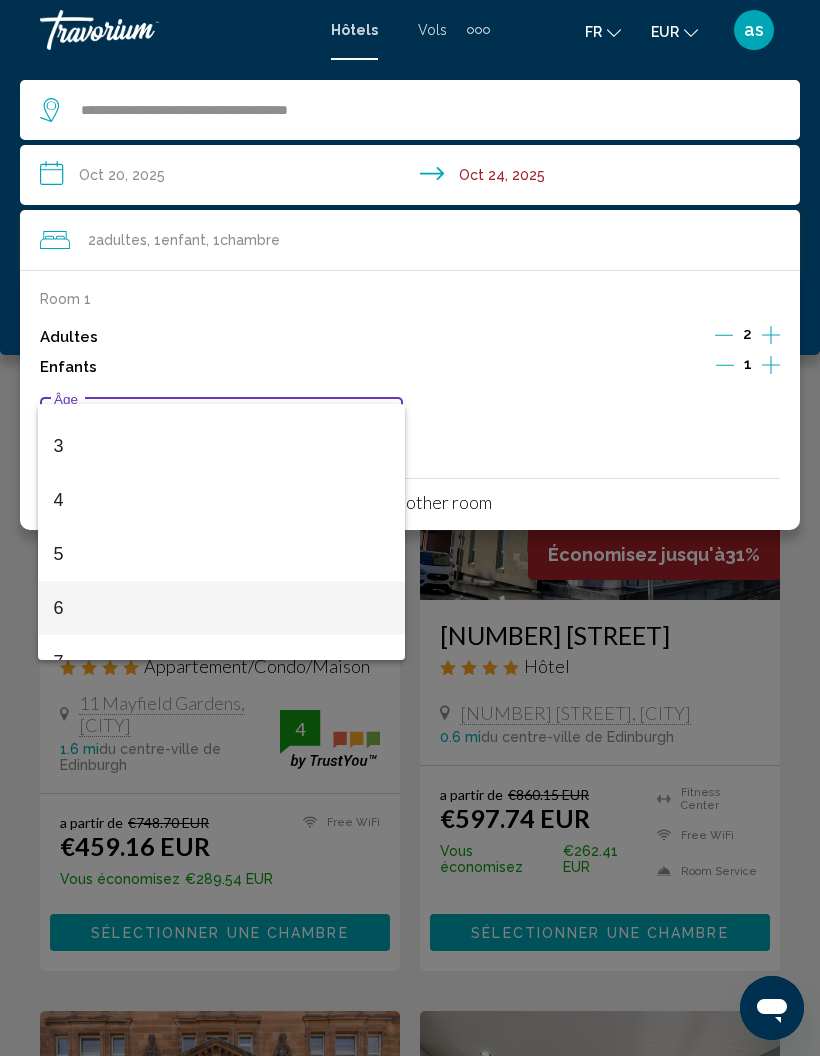 click on "6" at bounding box center [222, 608] 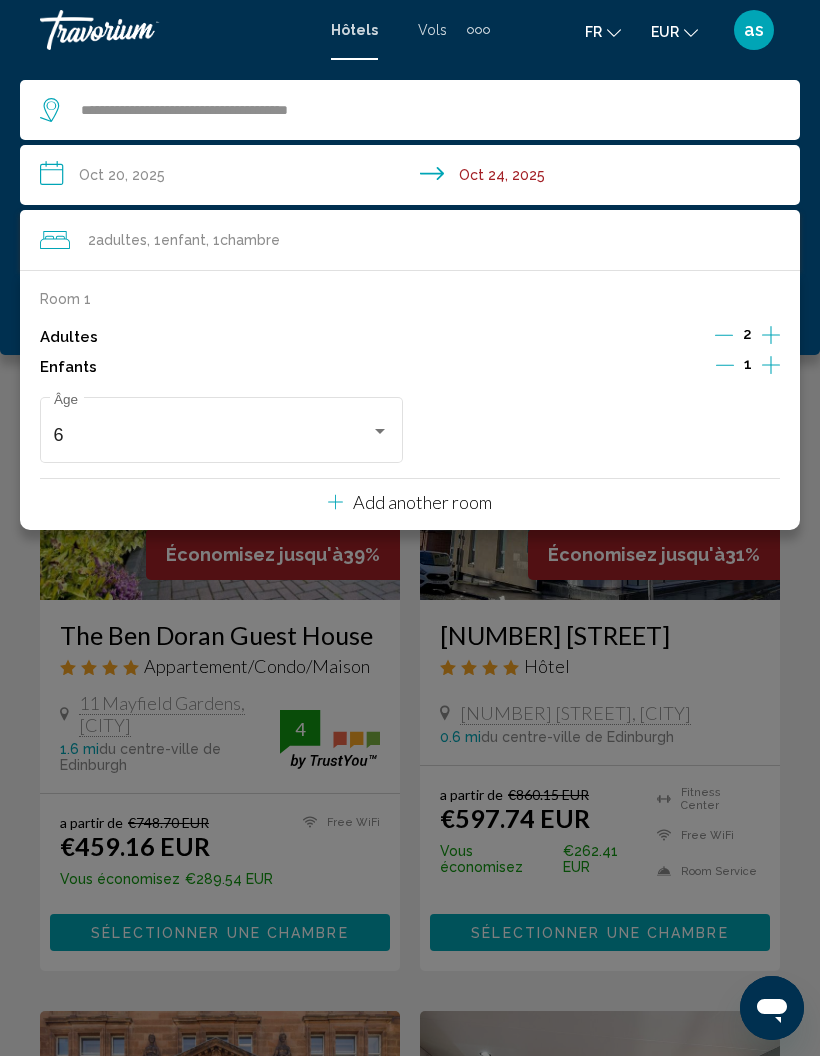 click 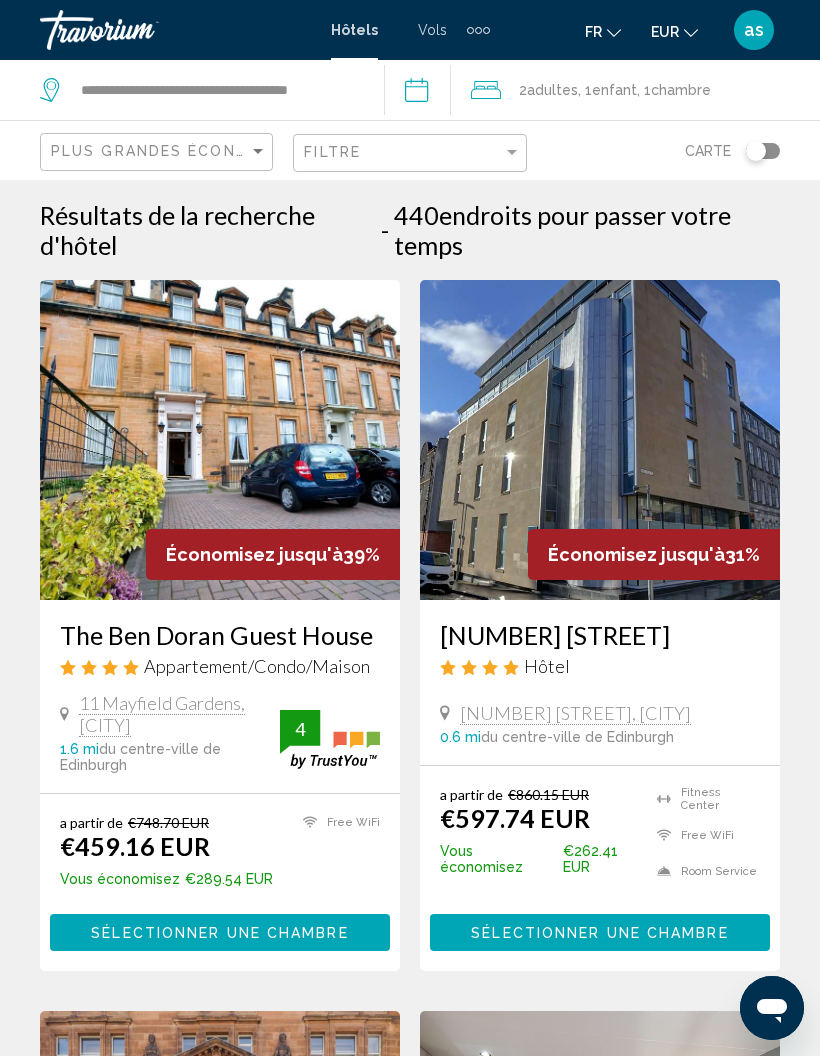 click on "2  Adulte Adultes , 1  Enfant Enfants , 1  Chambre pièces" 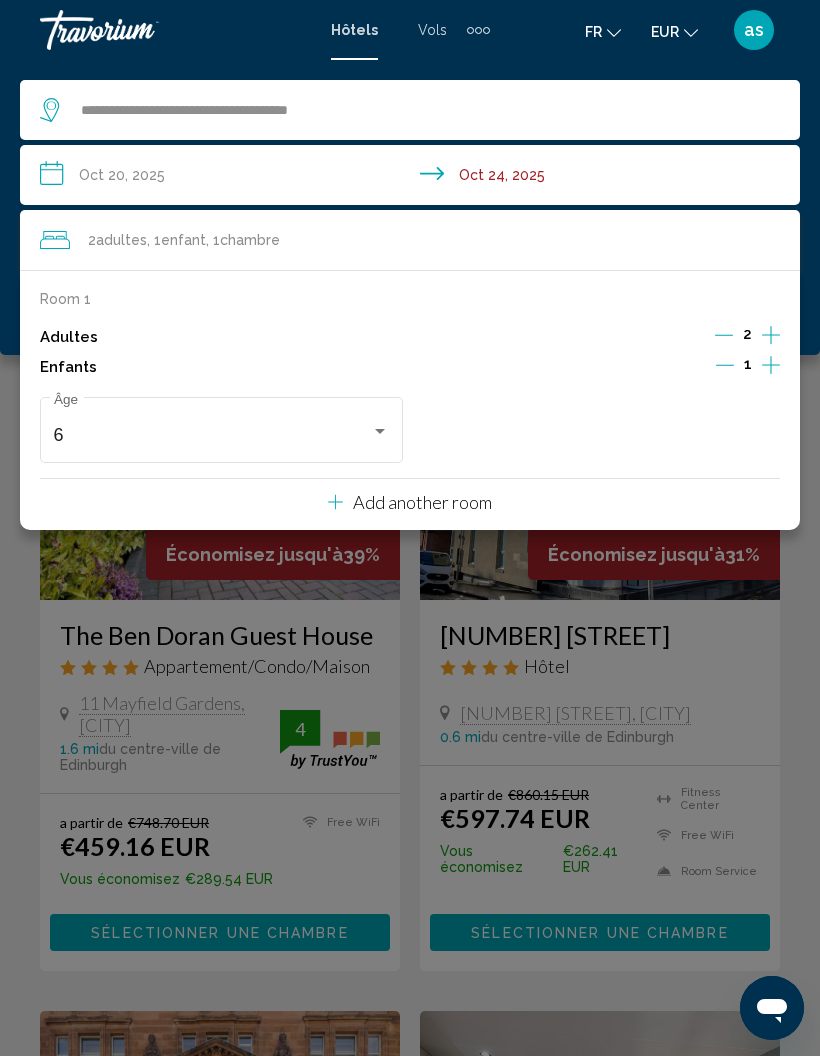 click on "**********" at bounding box center [414, 178] 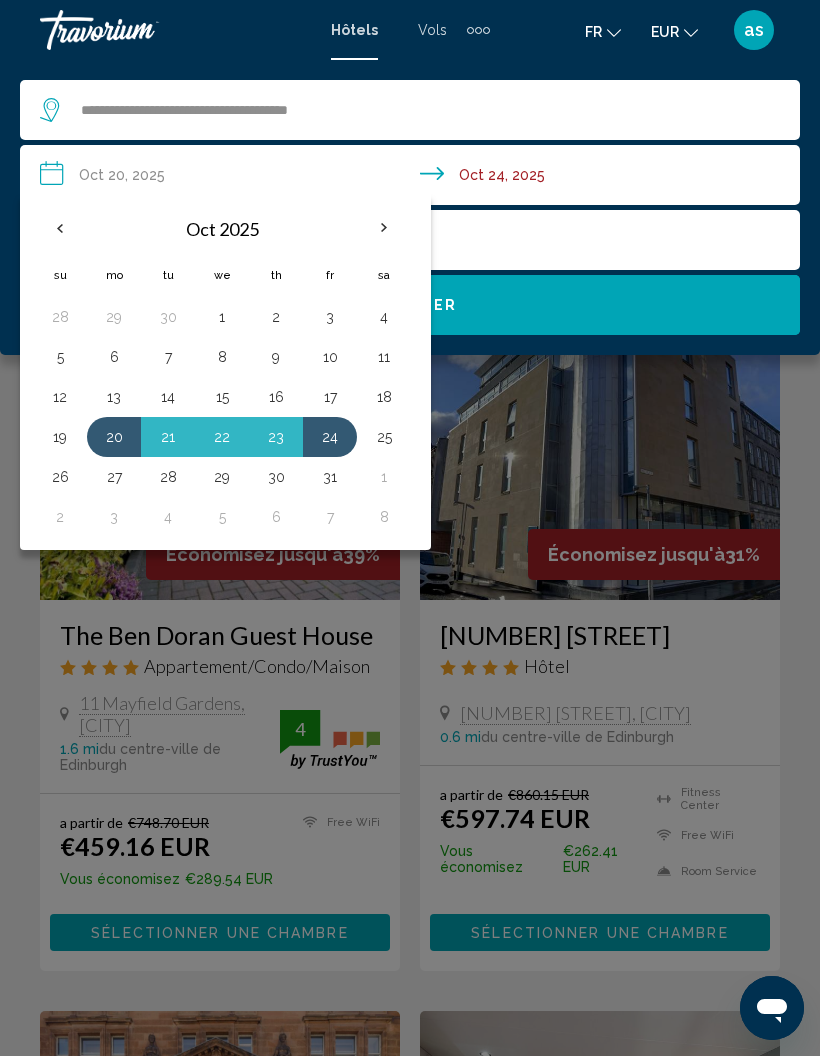 click on "Chercher" 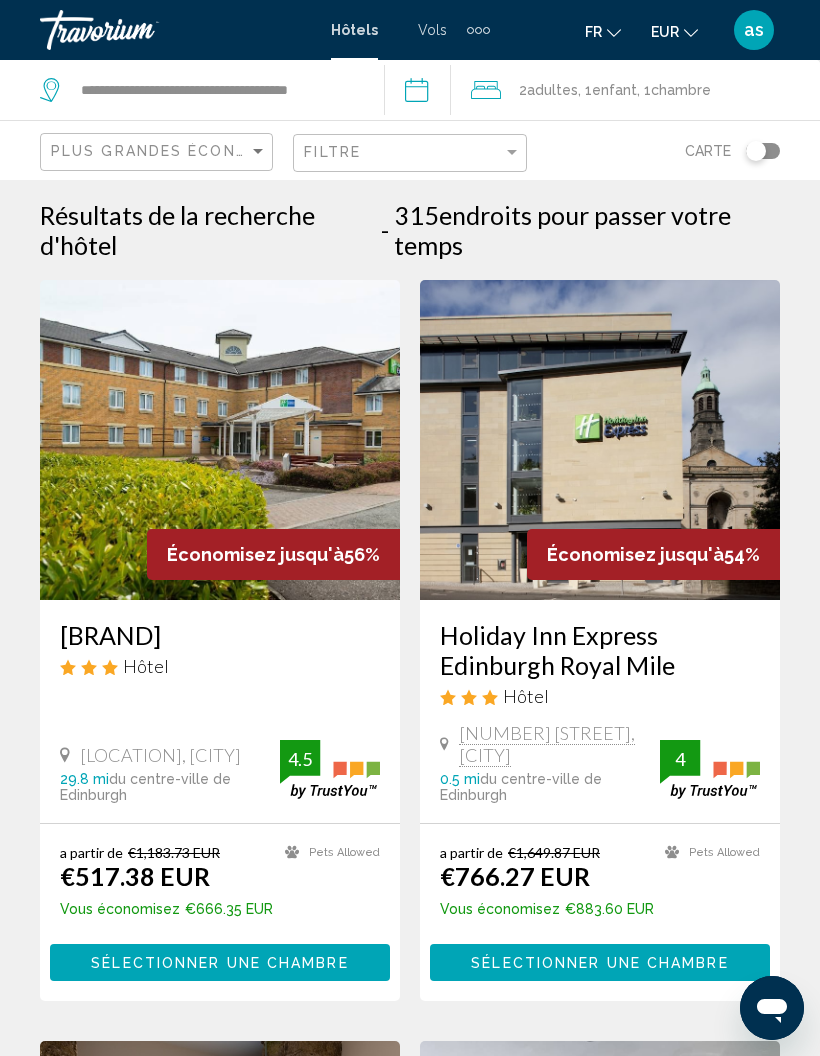 click on "Sélectionner une chambre" at bounding box center (599, 963) 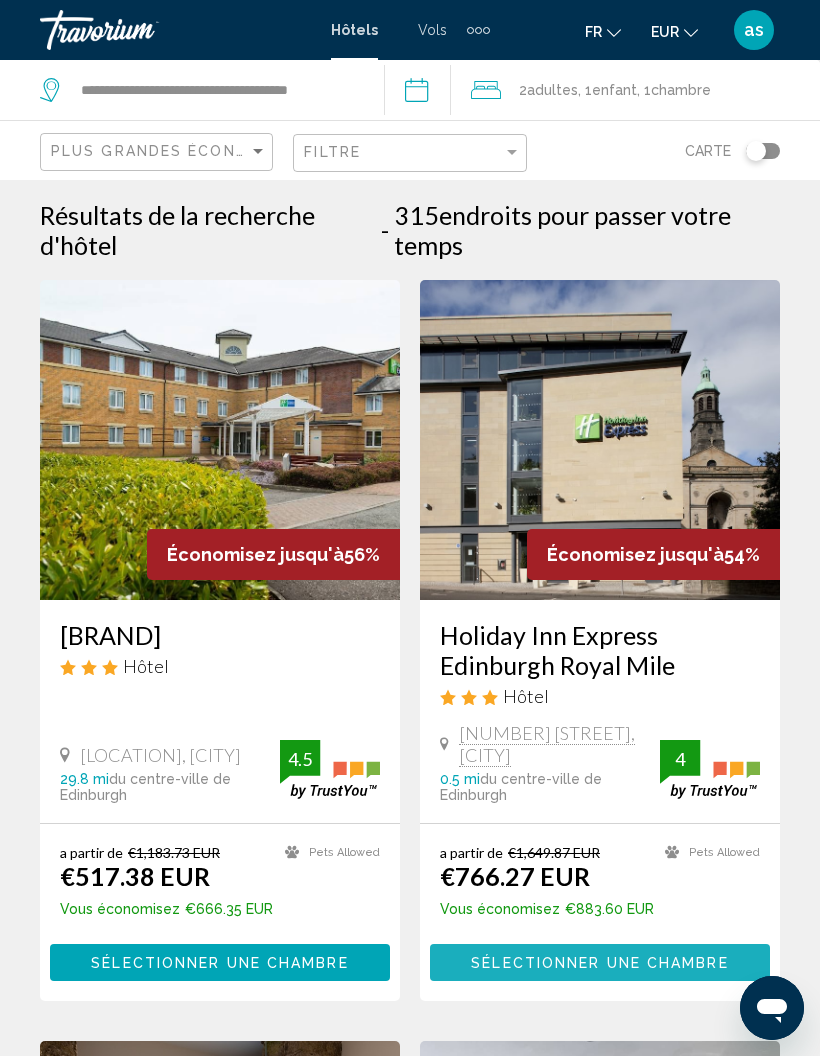 click at bounding box center (0, 0) 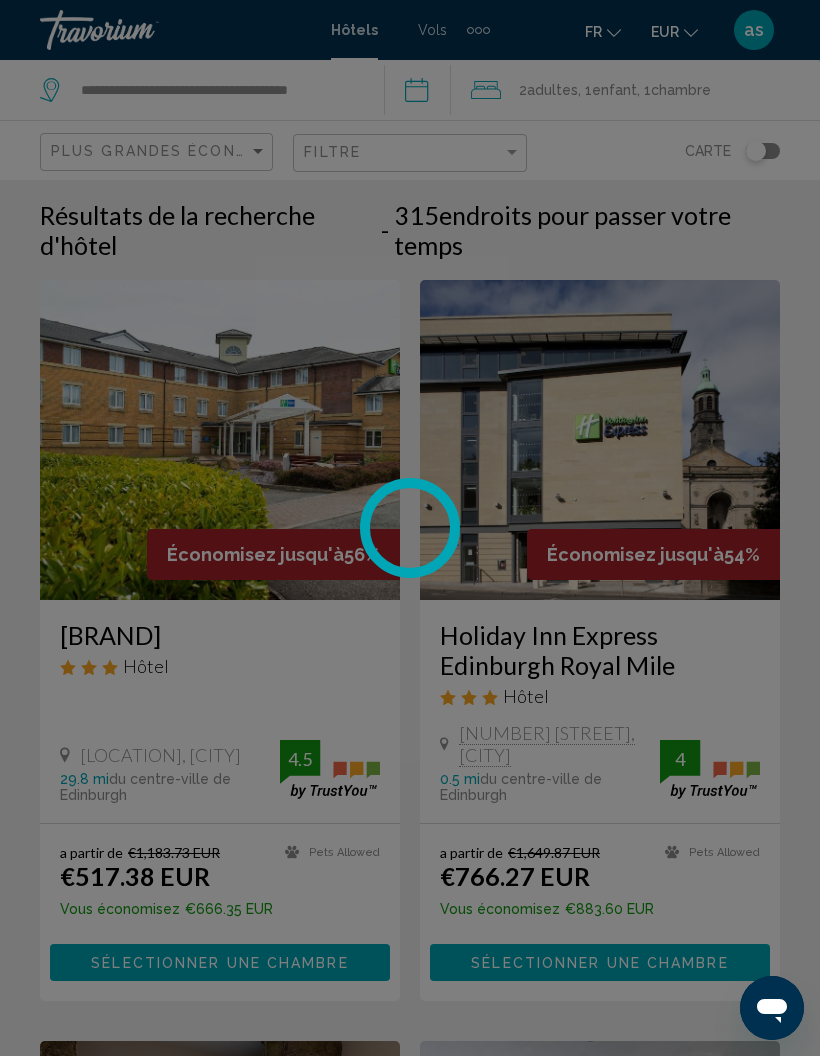 click at bounding box center (410, 528) 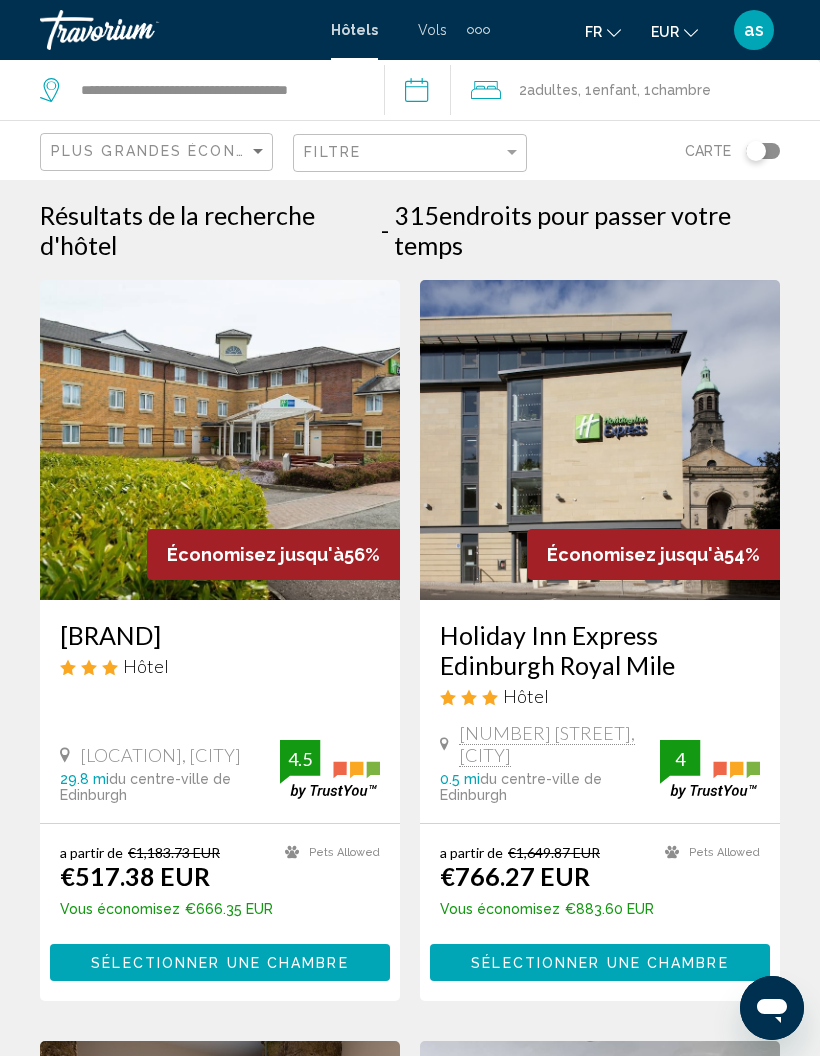 click on "Économisez jusqu'à  54%   Holiday Inn Express Edinburgh Royal Mile
Hôtel
300 Cowgate 300, [CITY] 0.5 mi  du centre-ville de [CITY] de l'hôtel 4 a partir de [PRICE] [CURRENCY] [PRICE] [CURRENCY]  Vous économisez  [PRICE] [CURRENCY]
Pets Allowed  4 Sélectionner une chambre" at bounding box center [600, 640] 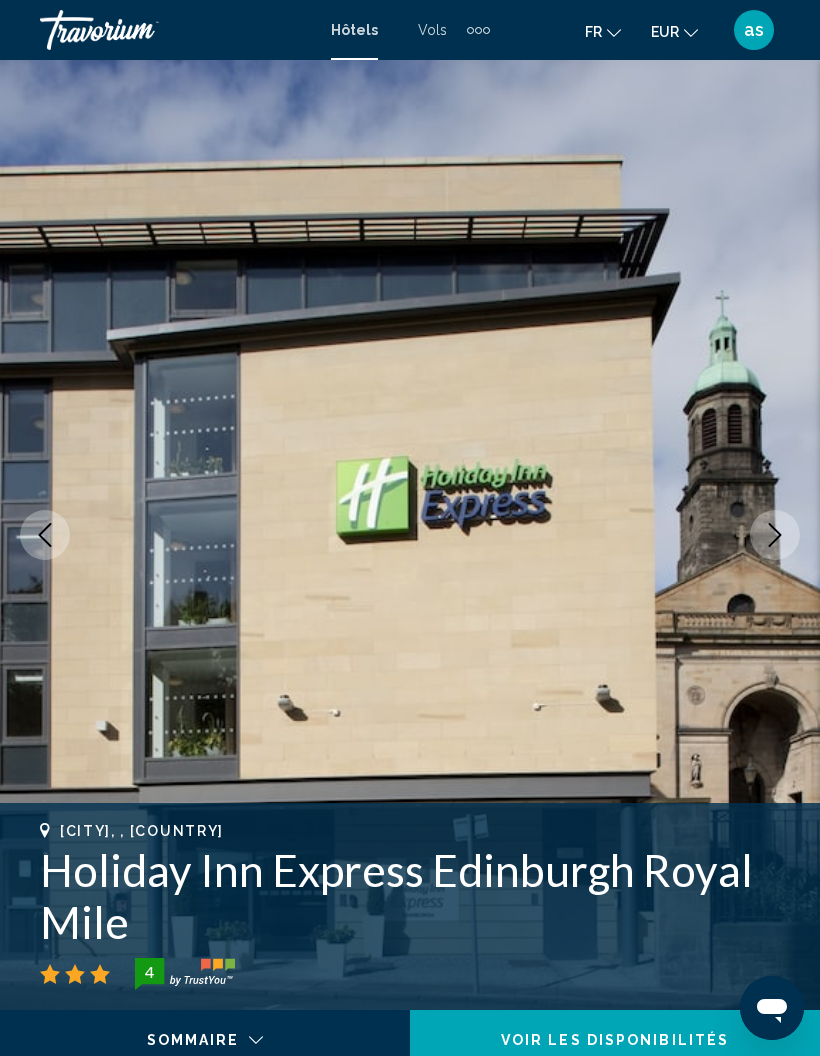 click at bounding box center (410, 535) 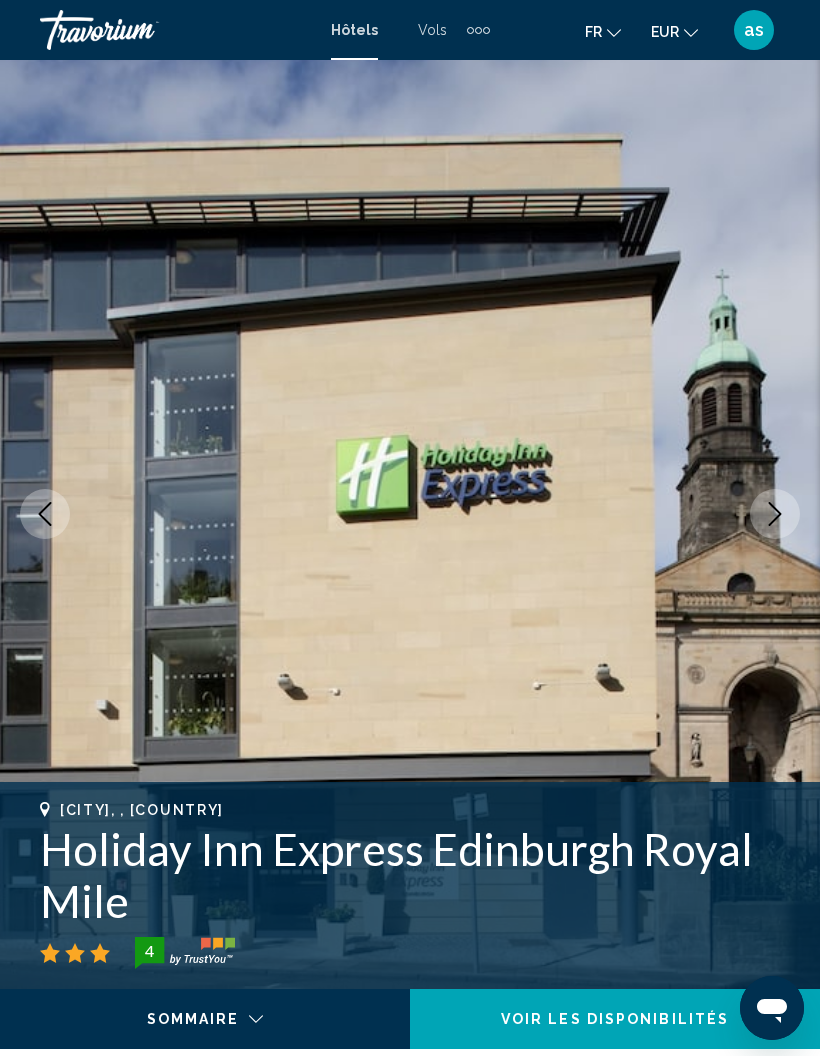 scroll, scrollTop: 0, scrollLeft: 0, axis: both 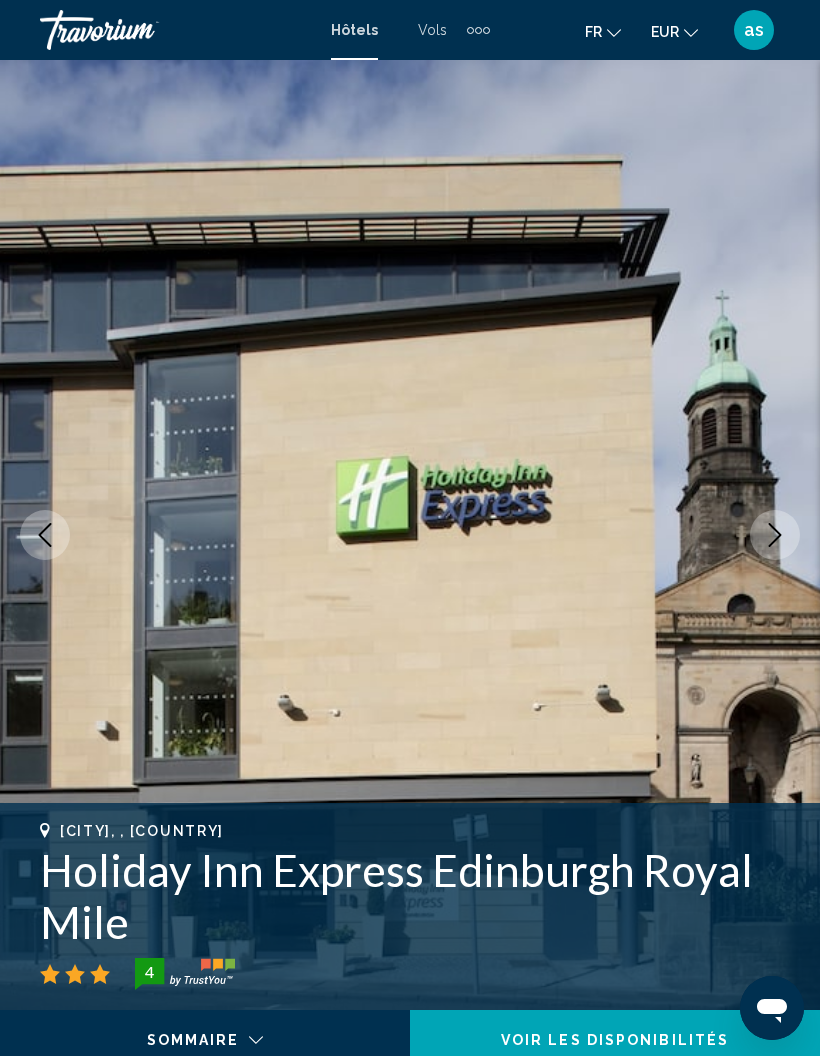 click at bounding box center (410, 535) 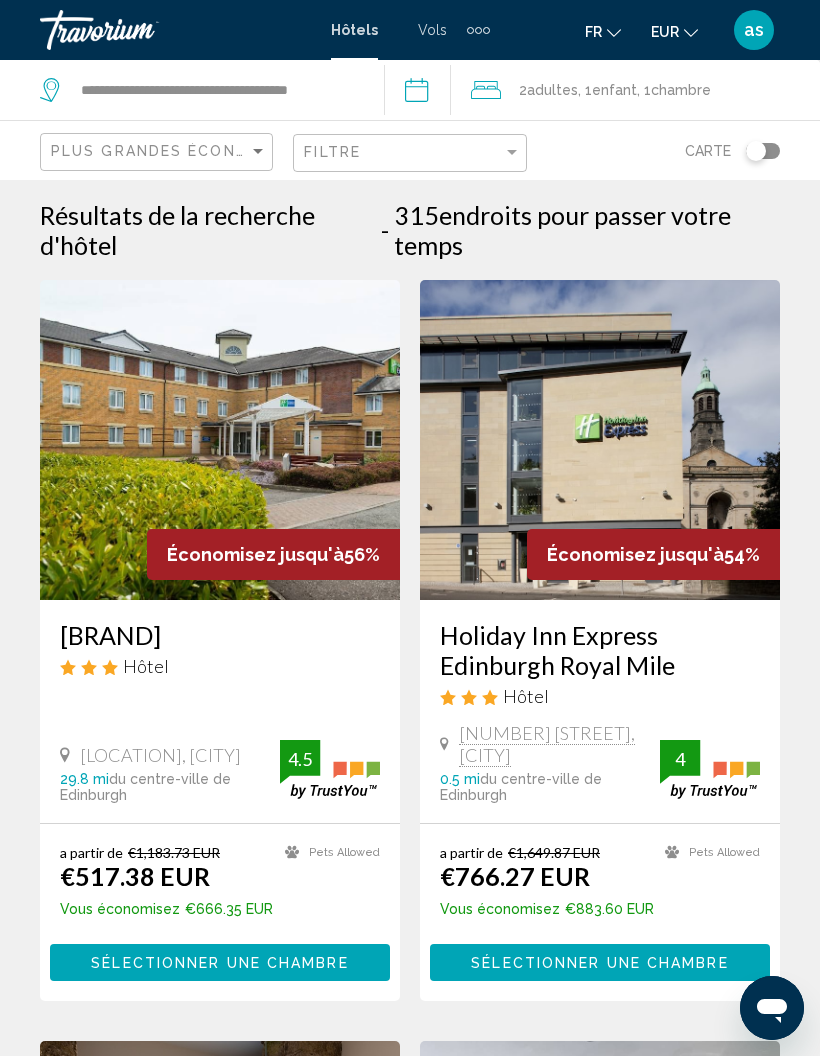 click on "2  Adulte Adultes , 1  Enfant Enfants , 1  Chambre pièces" 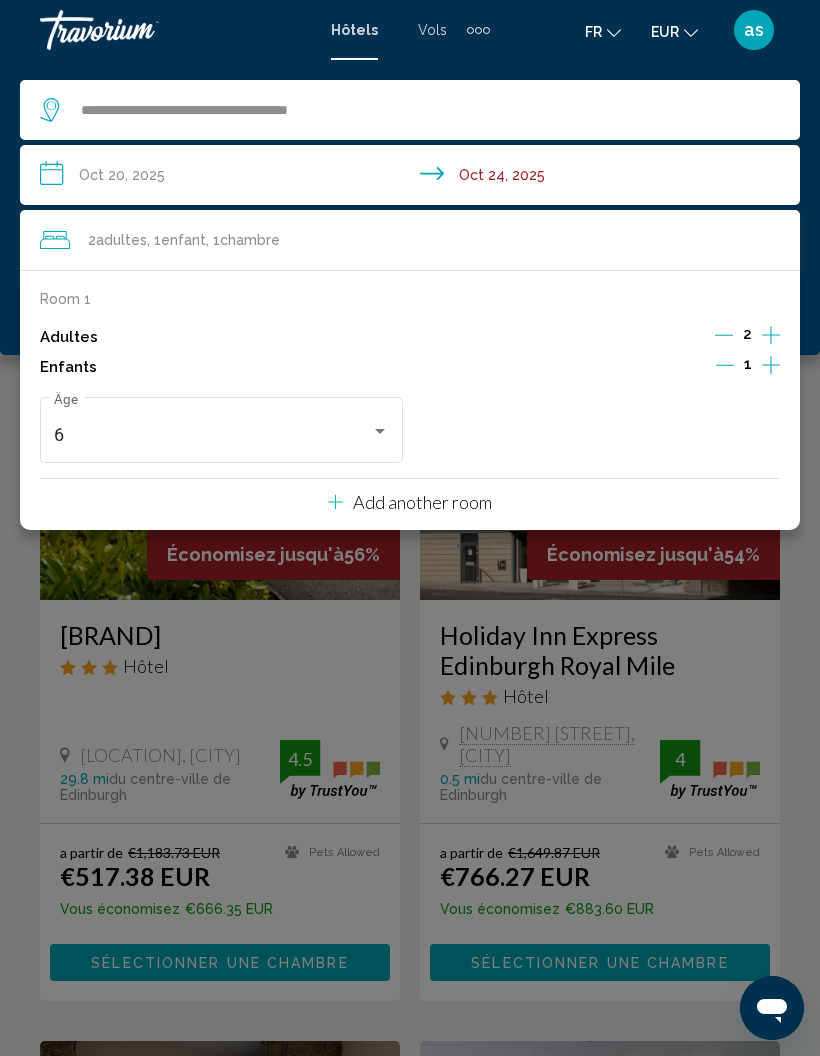click 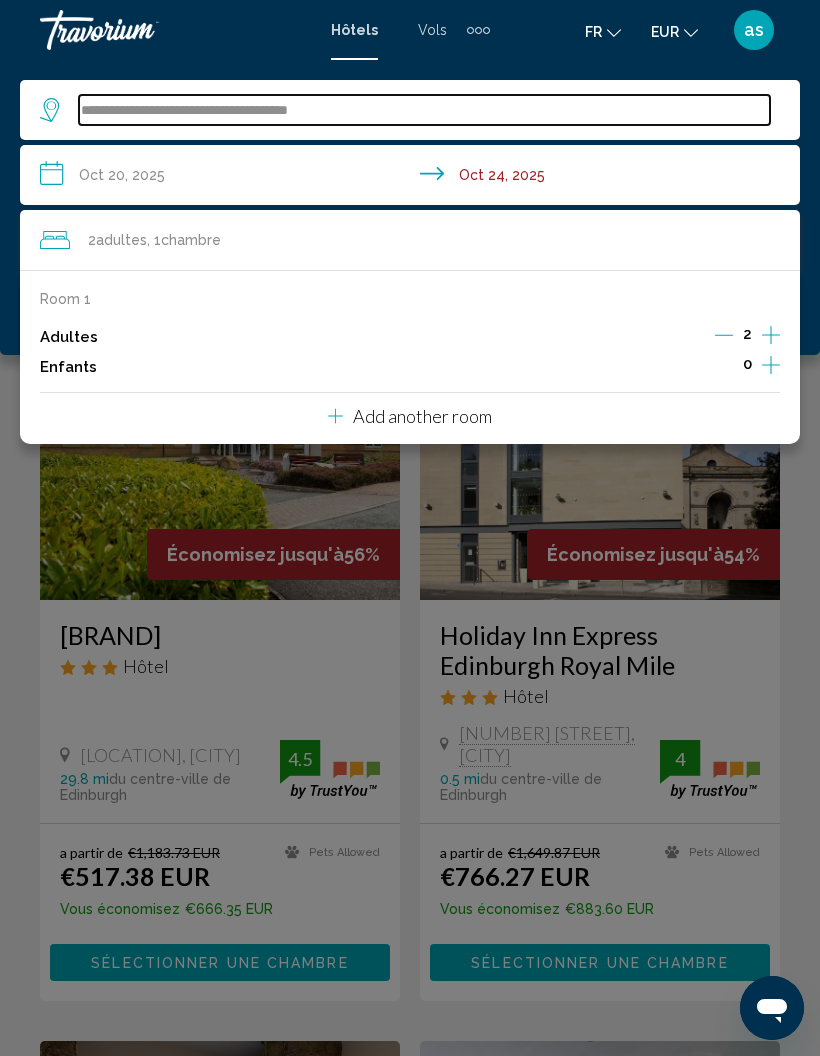 click on "**********" at bounding box center [424, 110] 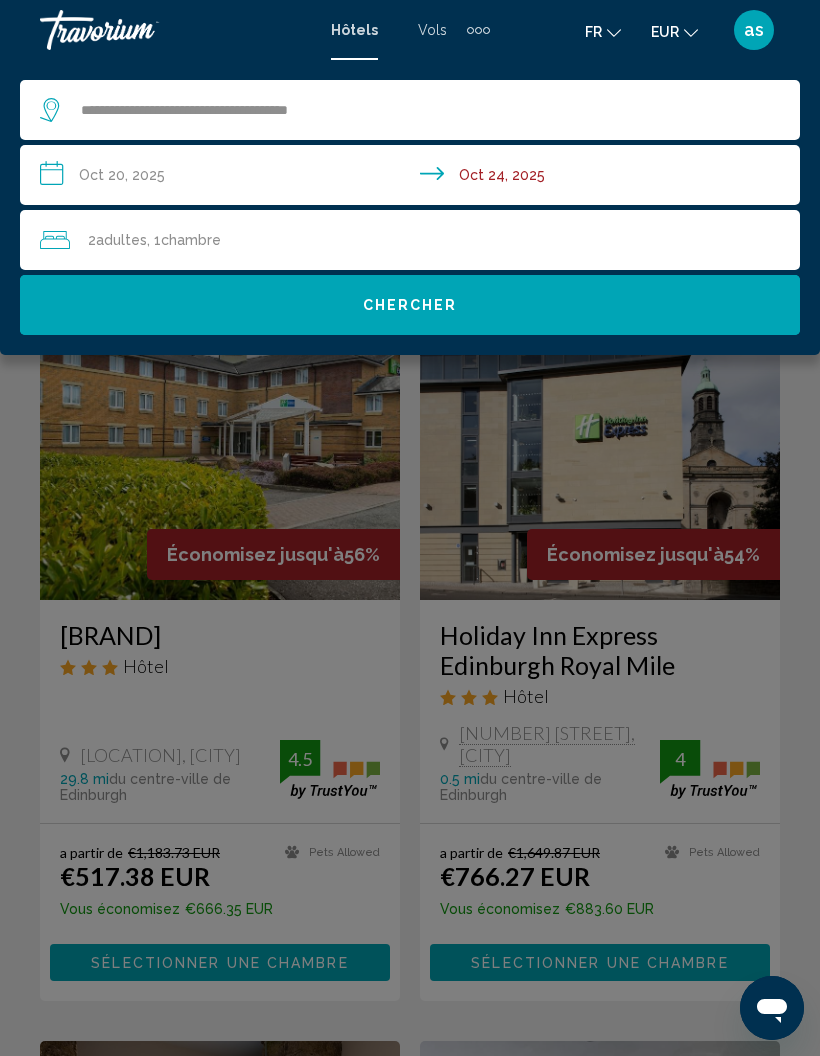 click on "Chercher" 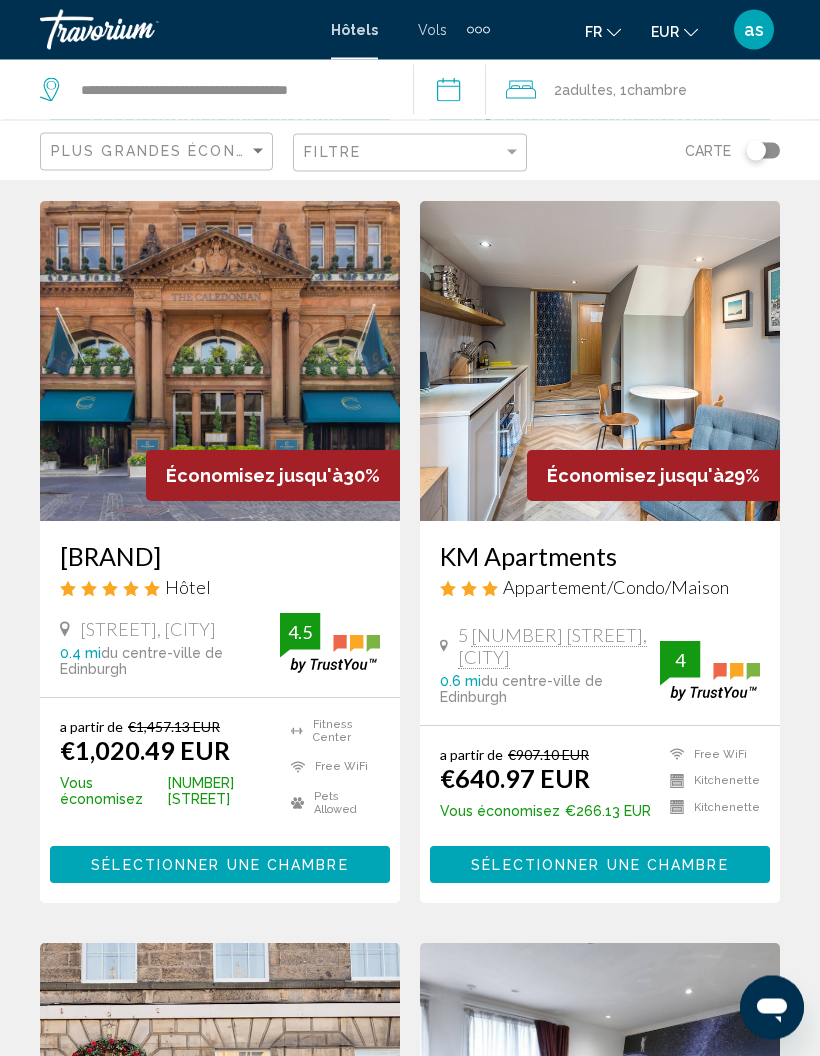 scroll, scrollTop: 810, scrollLeft: 0, axis: vertical 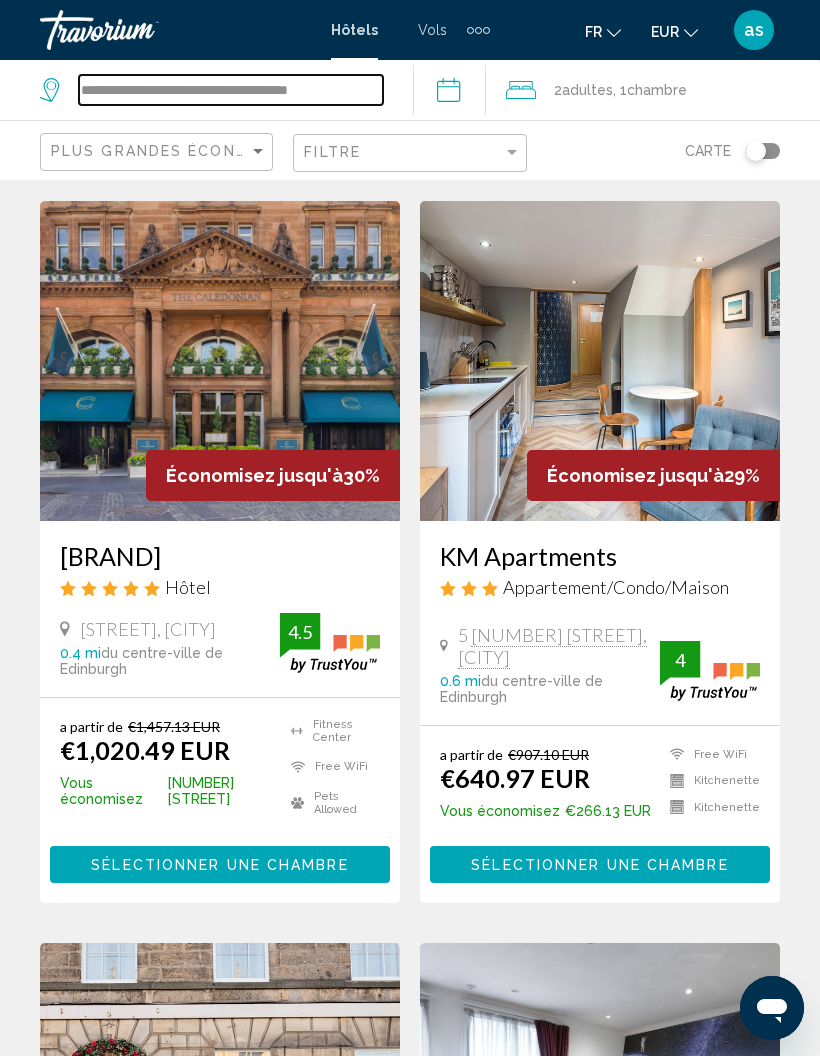click on "**********" at bounding box center (231, 90) 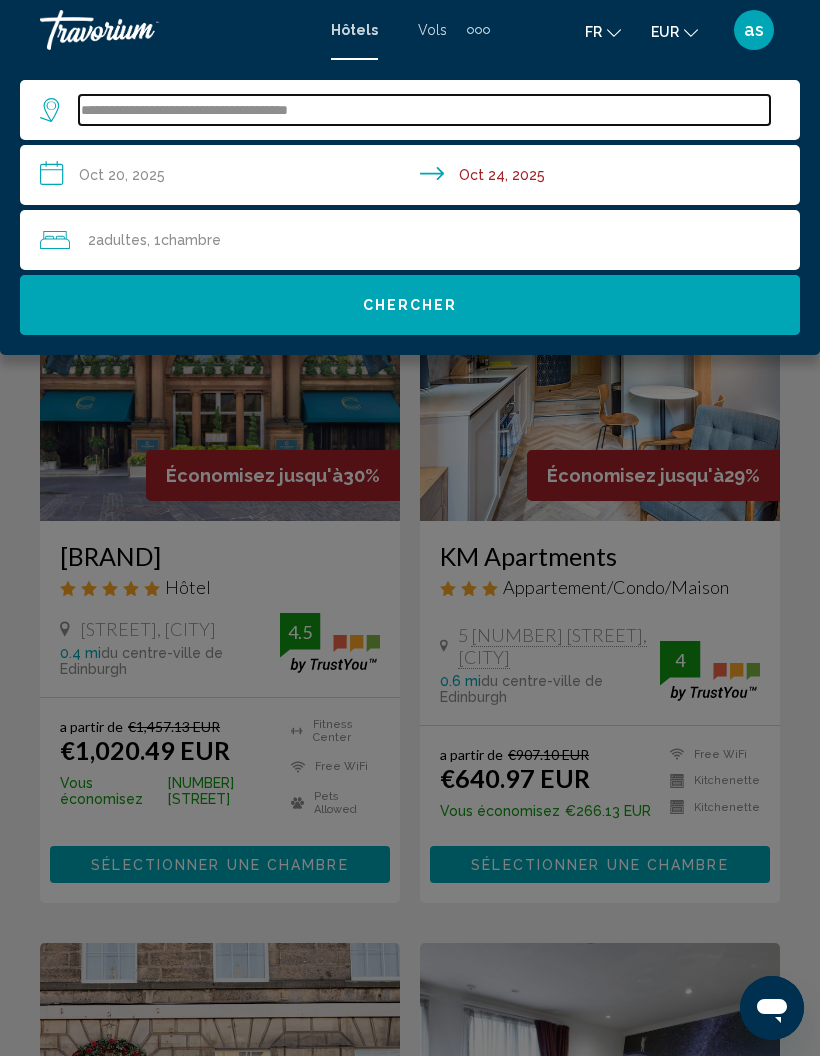 scroll, scrollTop: 809, scrollLeft: 0, axis: vertical 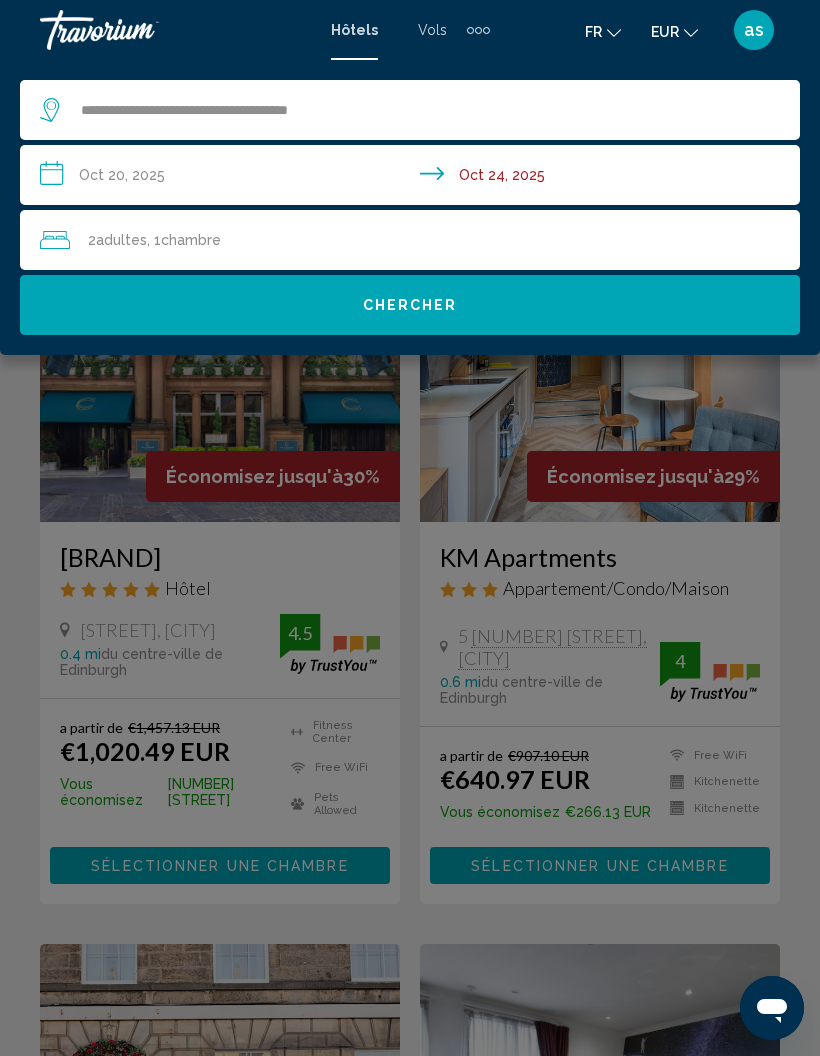 click 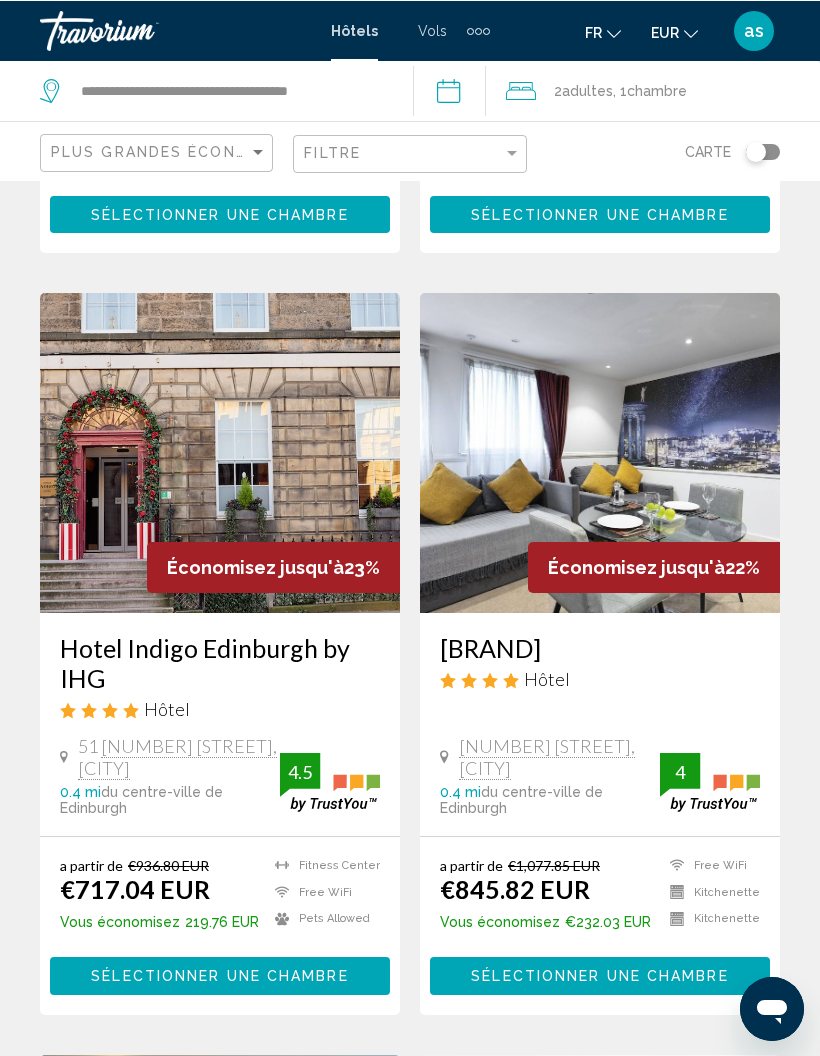 scroll, scrollTop: 1460, scrollLeft: 0, axis: vertical 